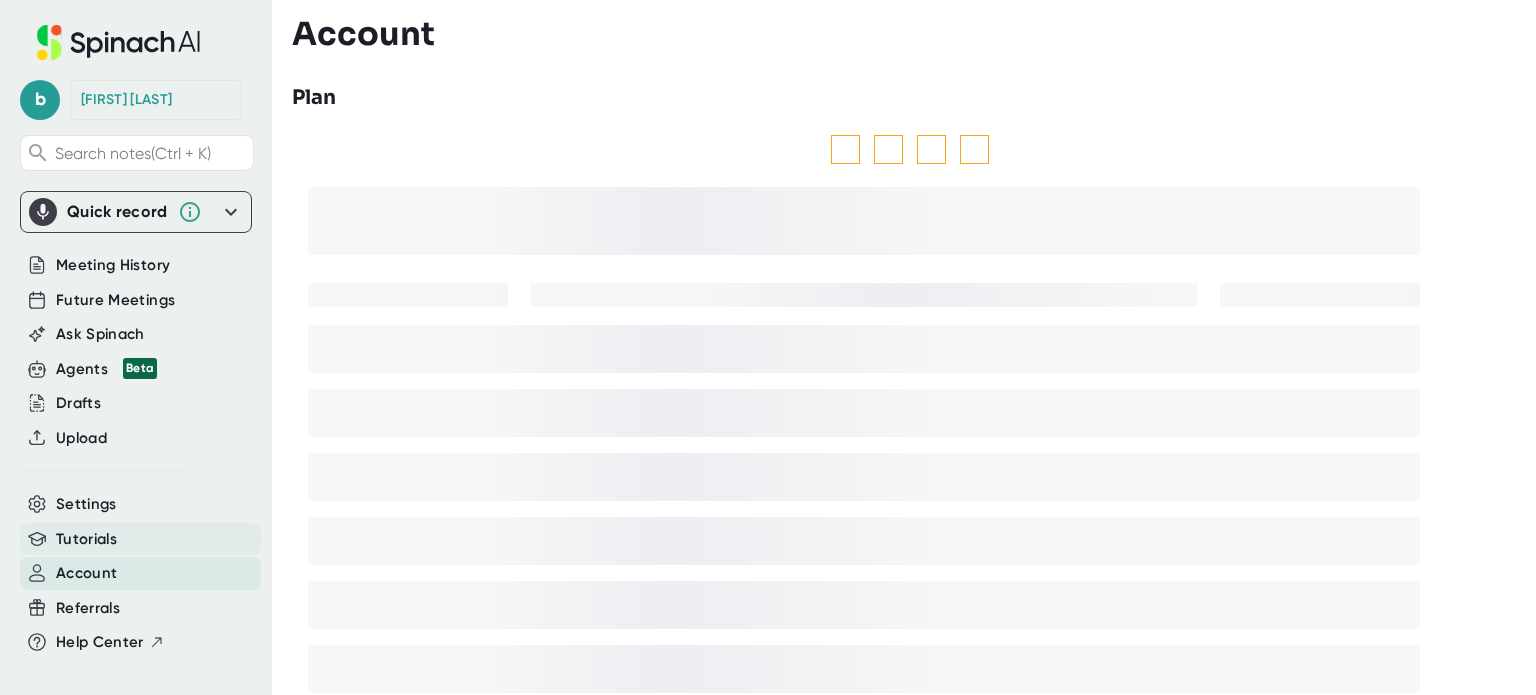 scroll, scrollTop: 0, scrollLeft: 0, axis: both 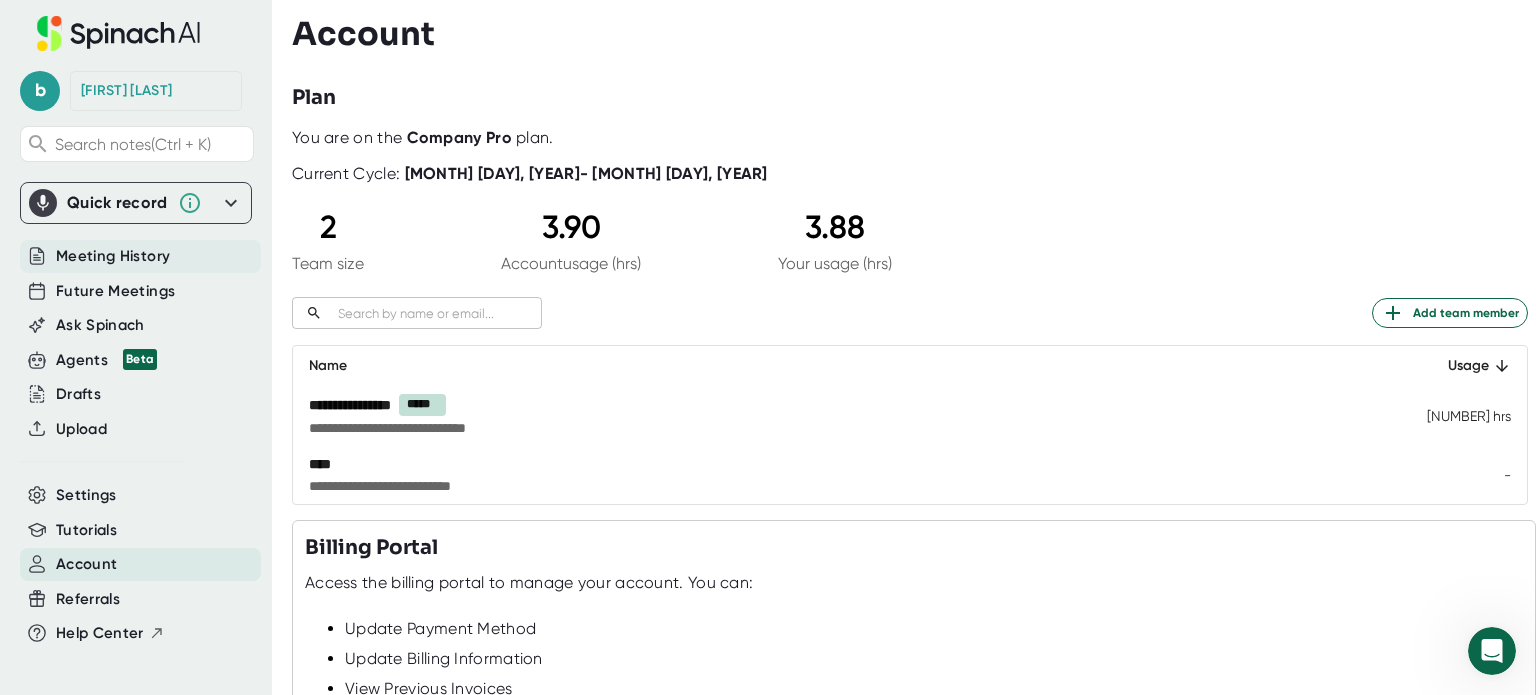 click on "Meeting History" at bounding box center (113, 256) 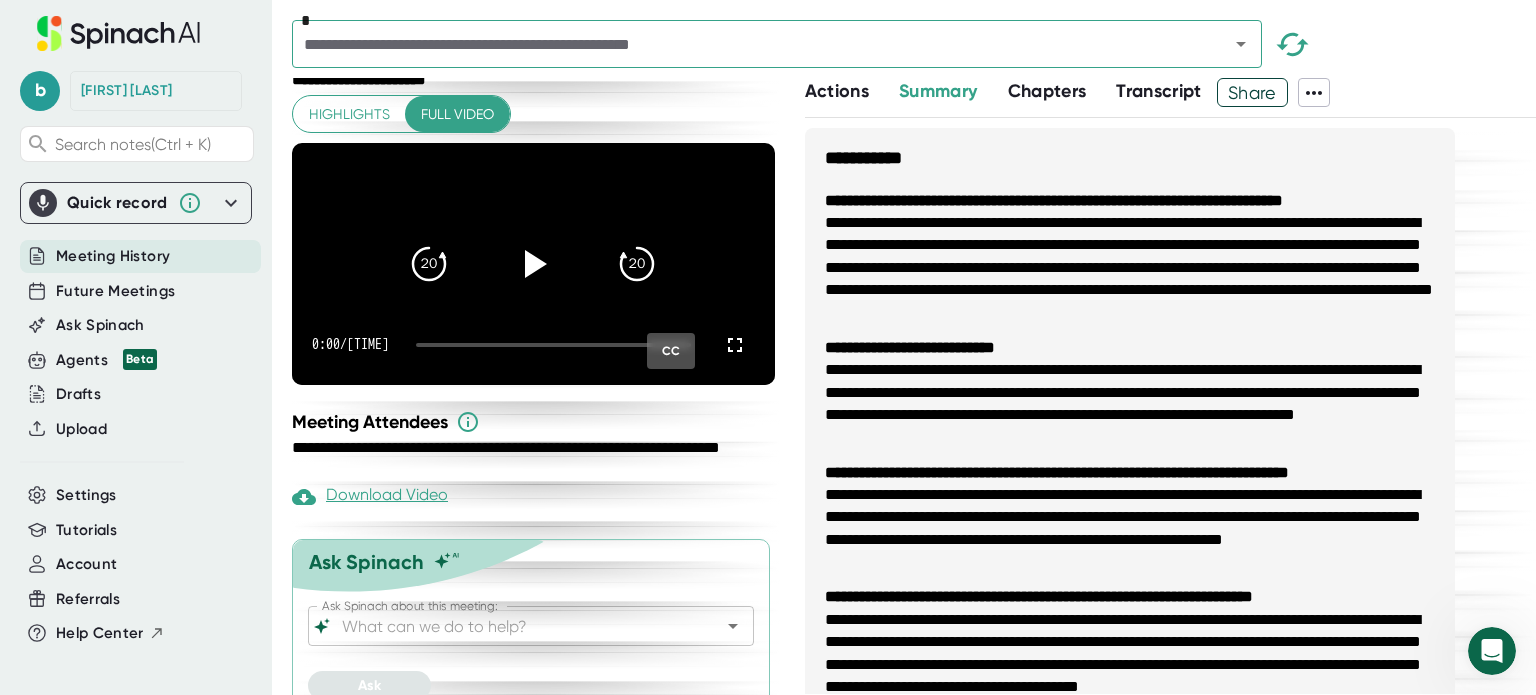 scroll, scrollTop: 0, scrollLeft: 0, axis: both 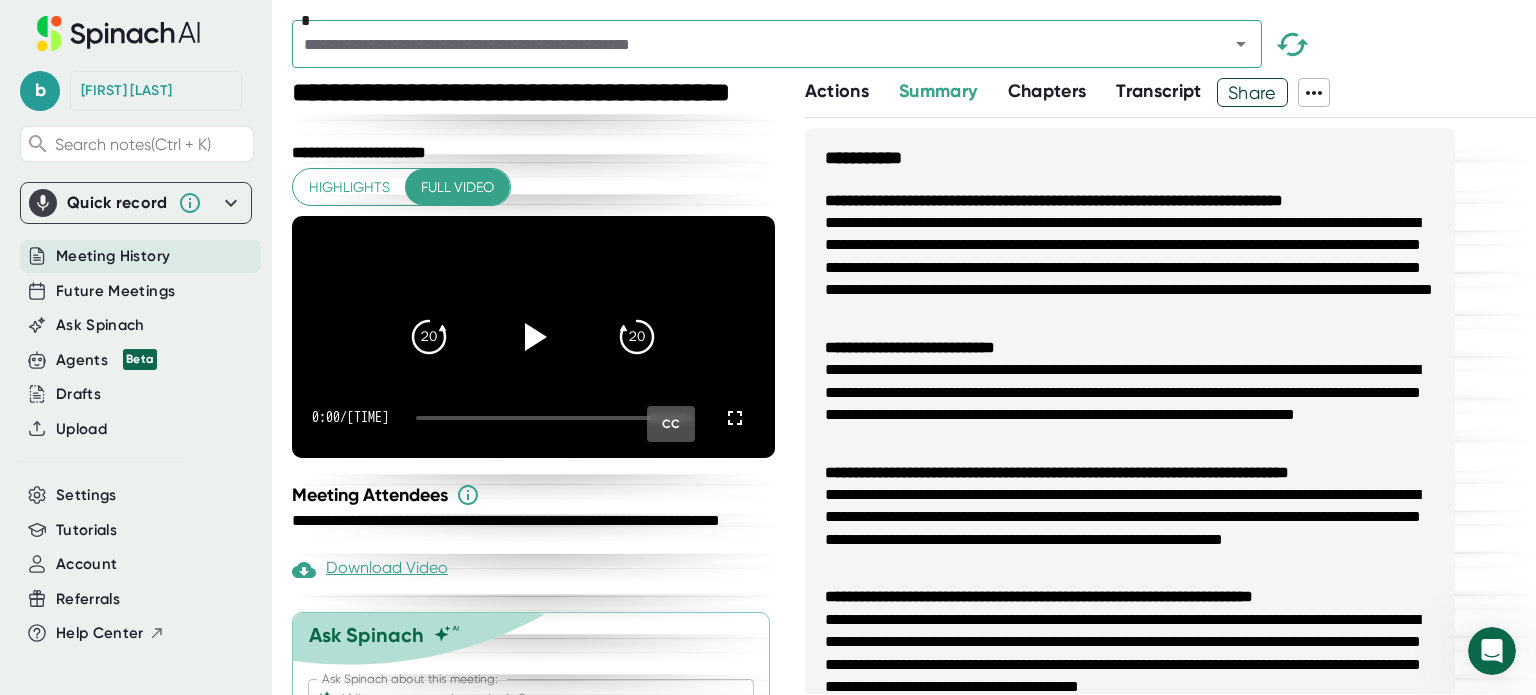 click at bounding box center [747, 44] 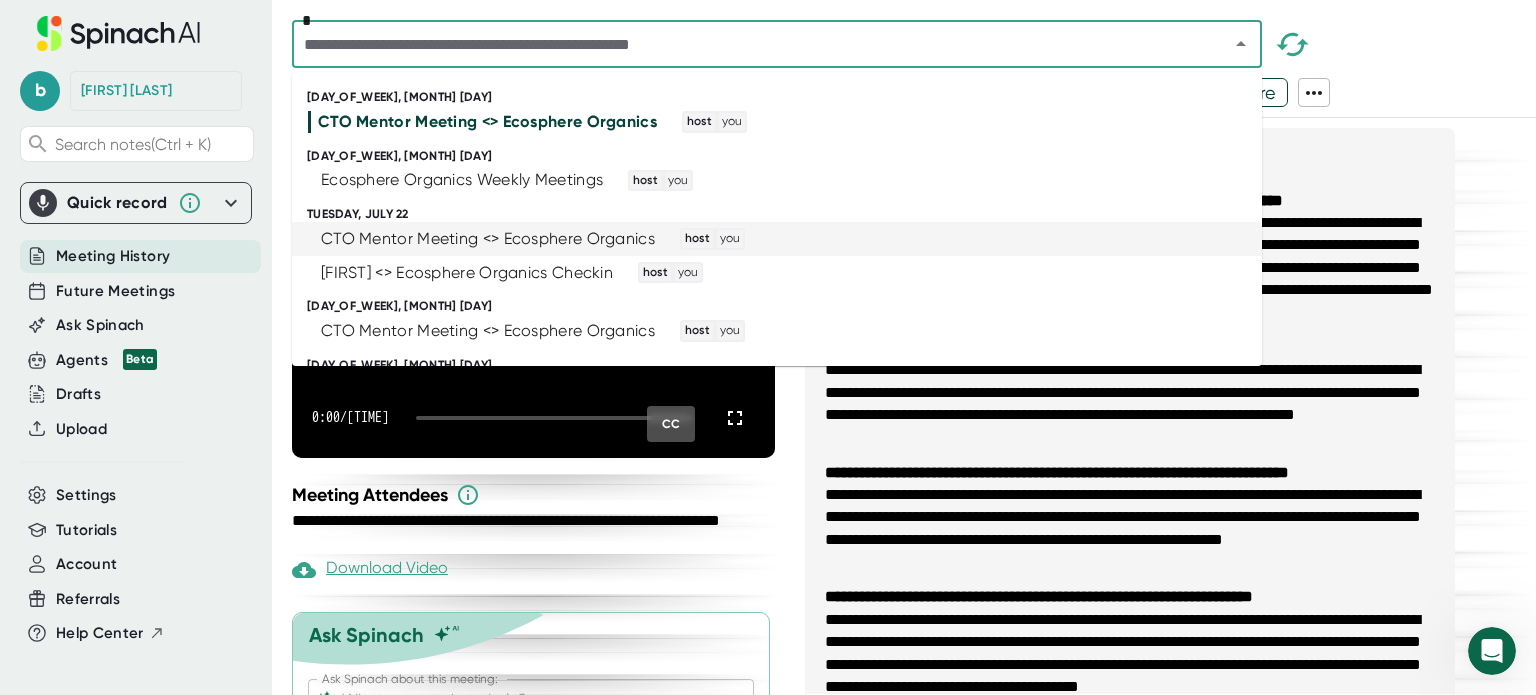 click on "CTO Mentor Meeting <> Ecosphere Organics" at bounding box center [488, 239] 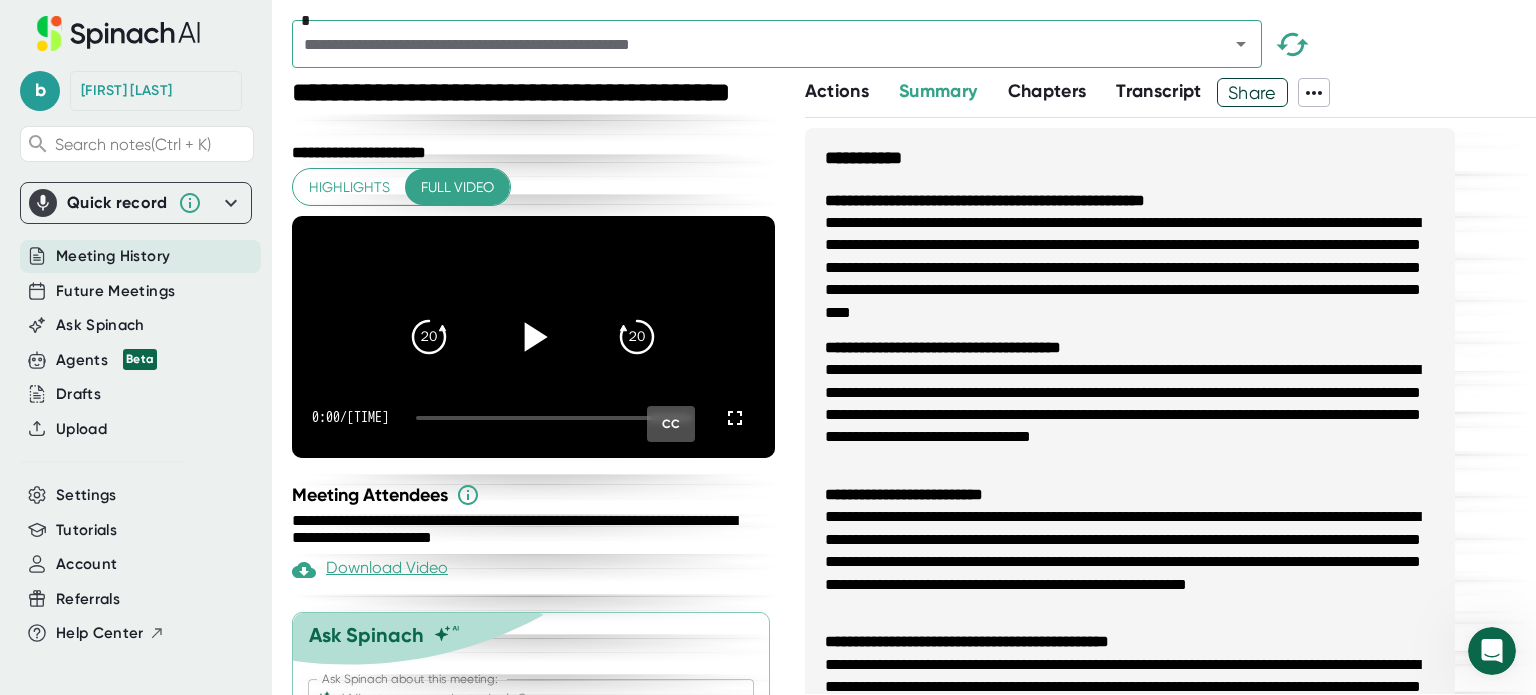 click 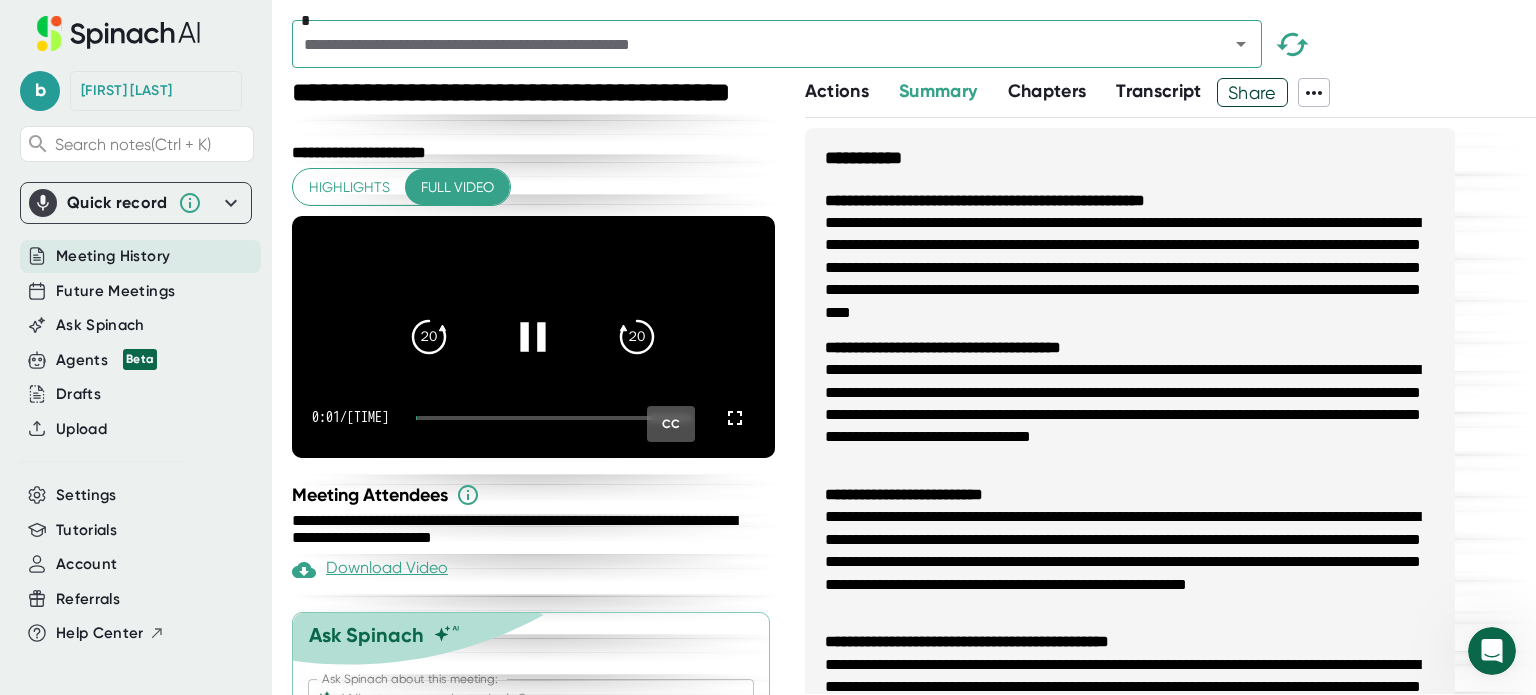 click at bounding box center [553, 418] 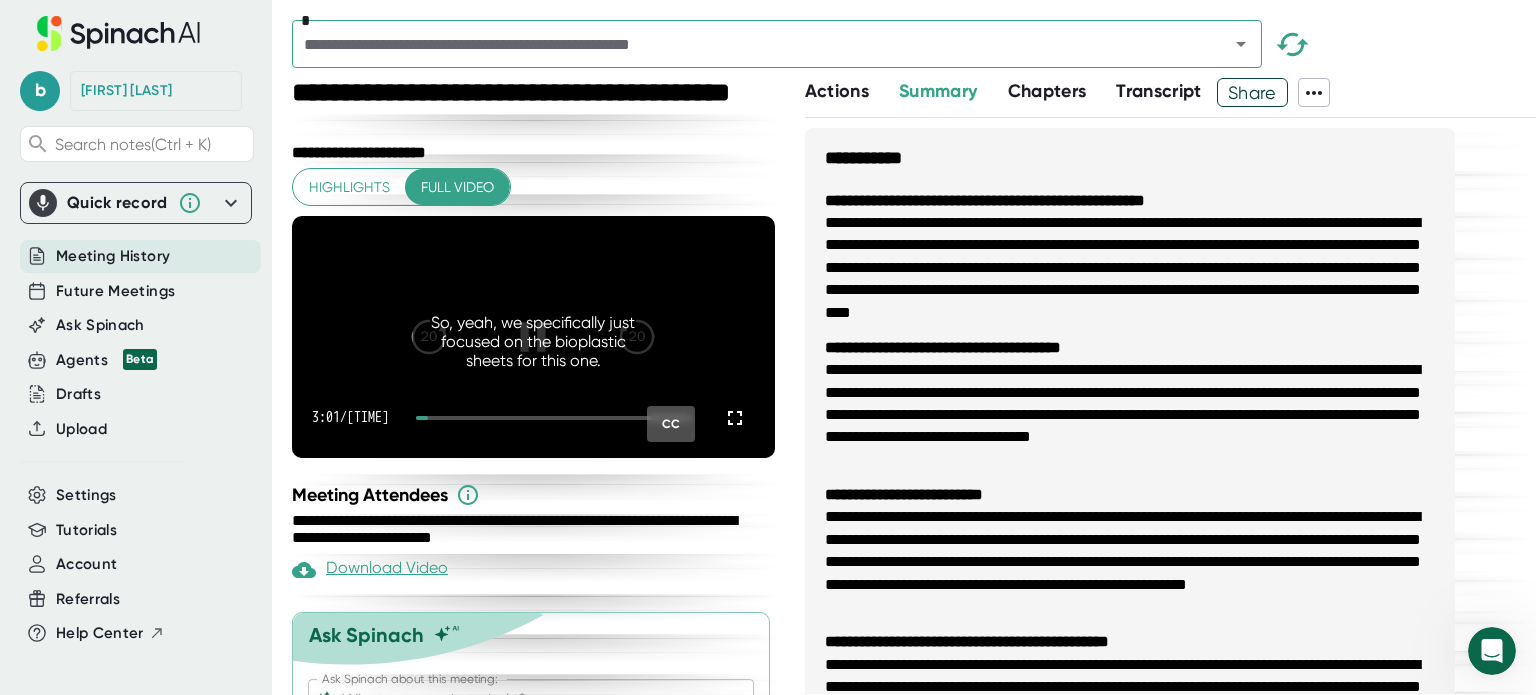 click at bounding box center (553, 418) 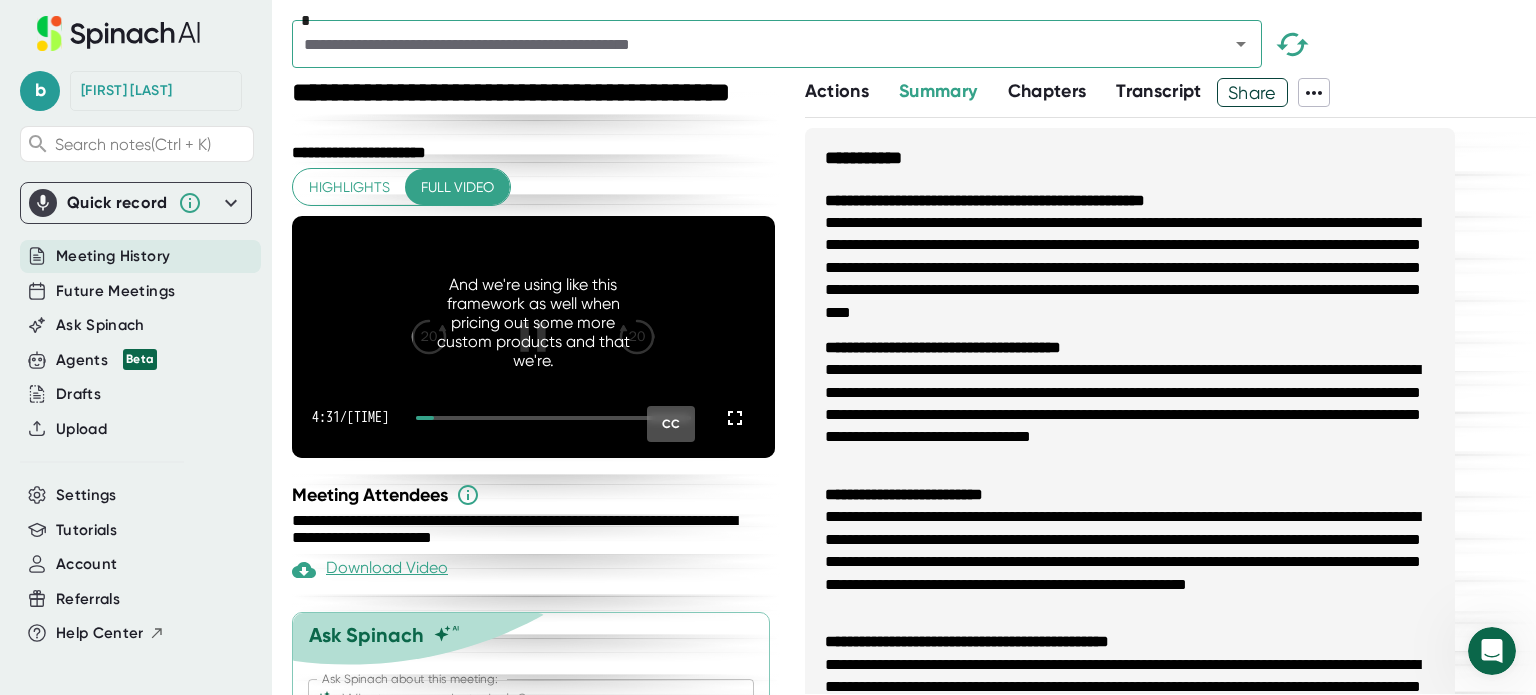 click on "[TIME] / [TIME] CC" at bounding box center [533, 418] 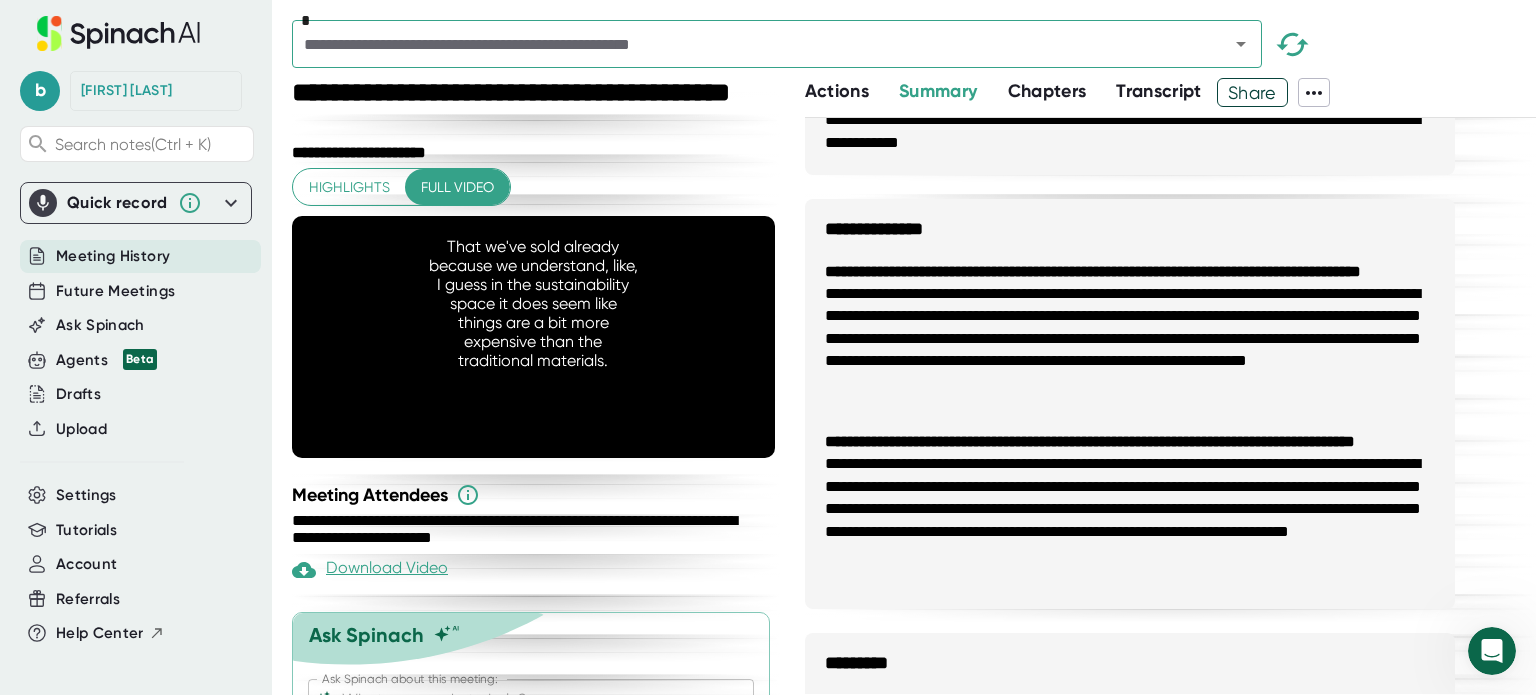 scroll, scrollTop: 1100, scrollLeft: 0, axis: vertical 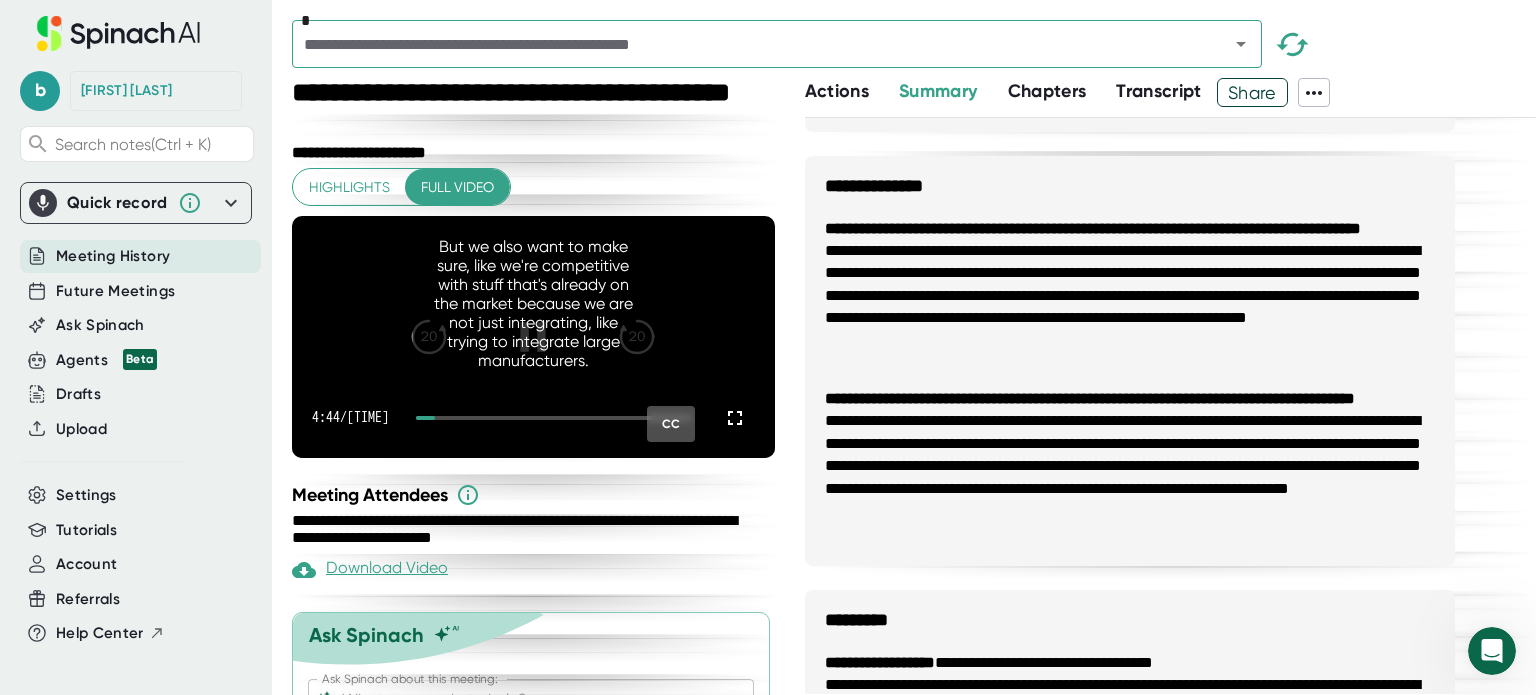 click on "But we also want to make sure, like we're competitive with stuff that's already on the market because we are not just integrating, like trying to integrate large manufacturers." at bounding box center (533, 303) 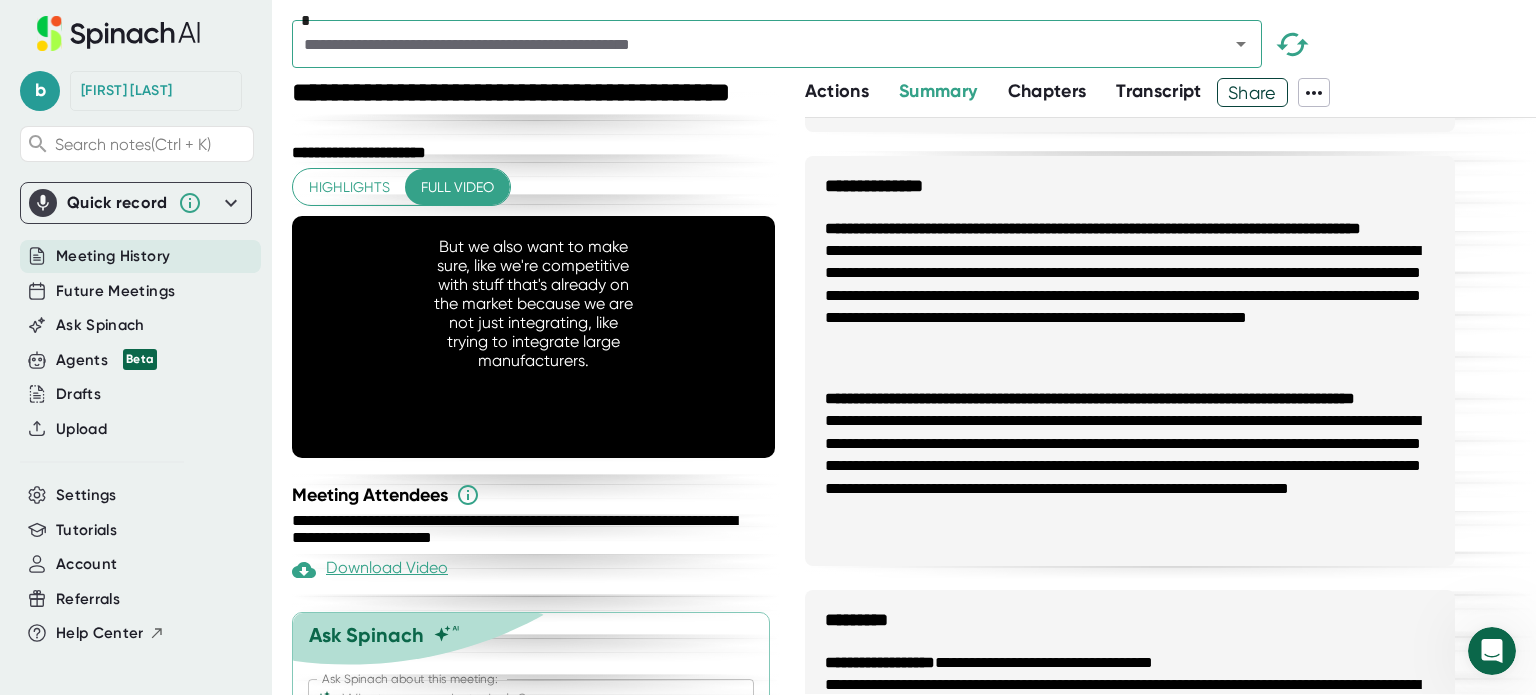 click on "**********" at bounding box center (536, 153) 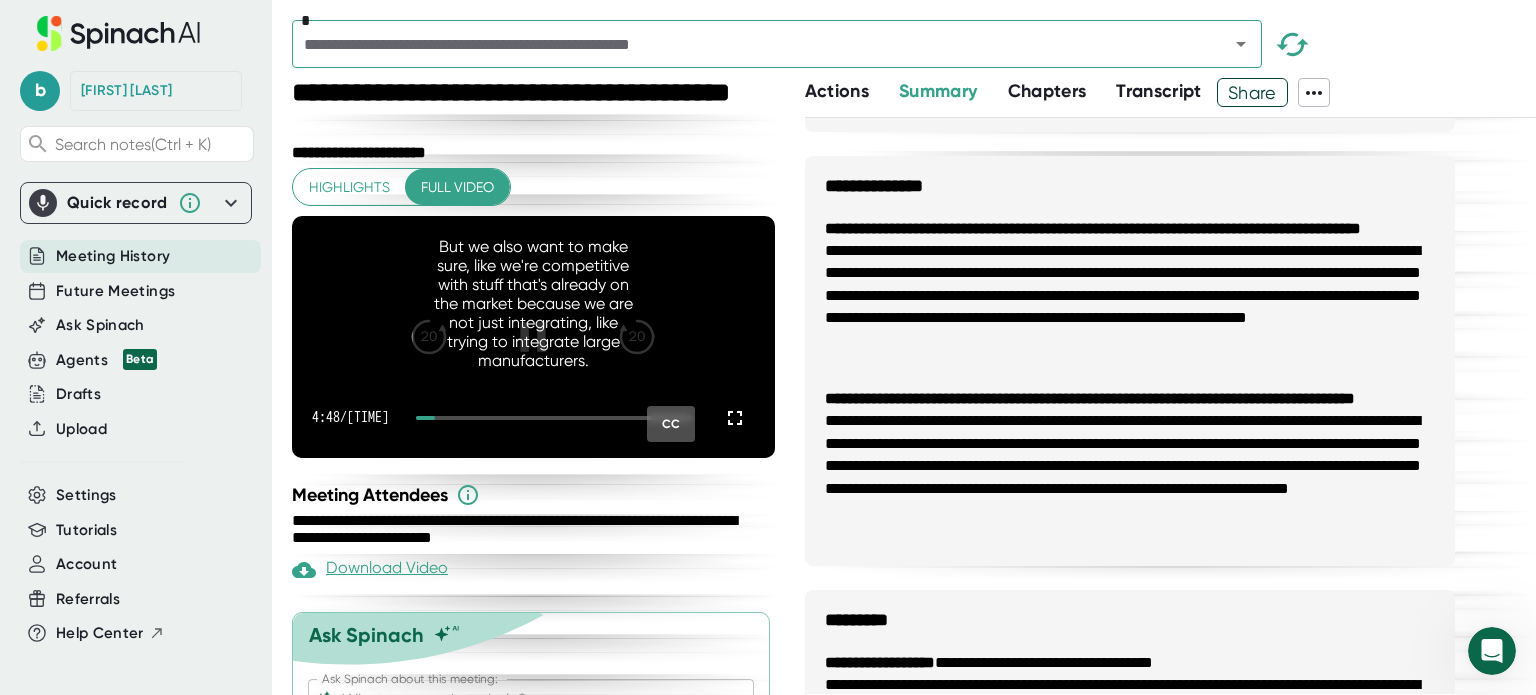 click on "But we also want to make sure, like we're competitive with stuff that's already on the market because we are not just integrating, like trying to integrate large manufacturers." at bounding box center (533, 303) 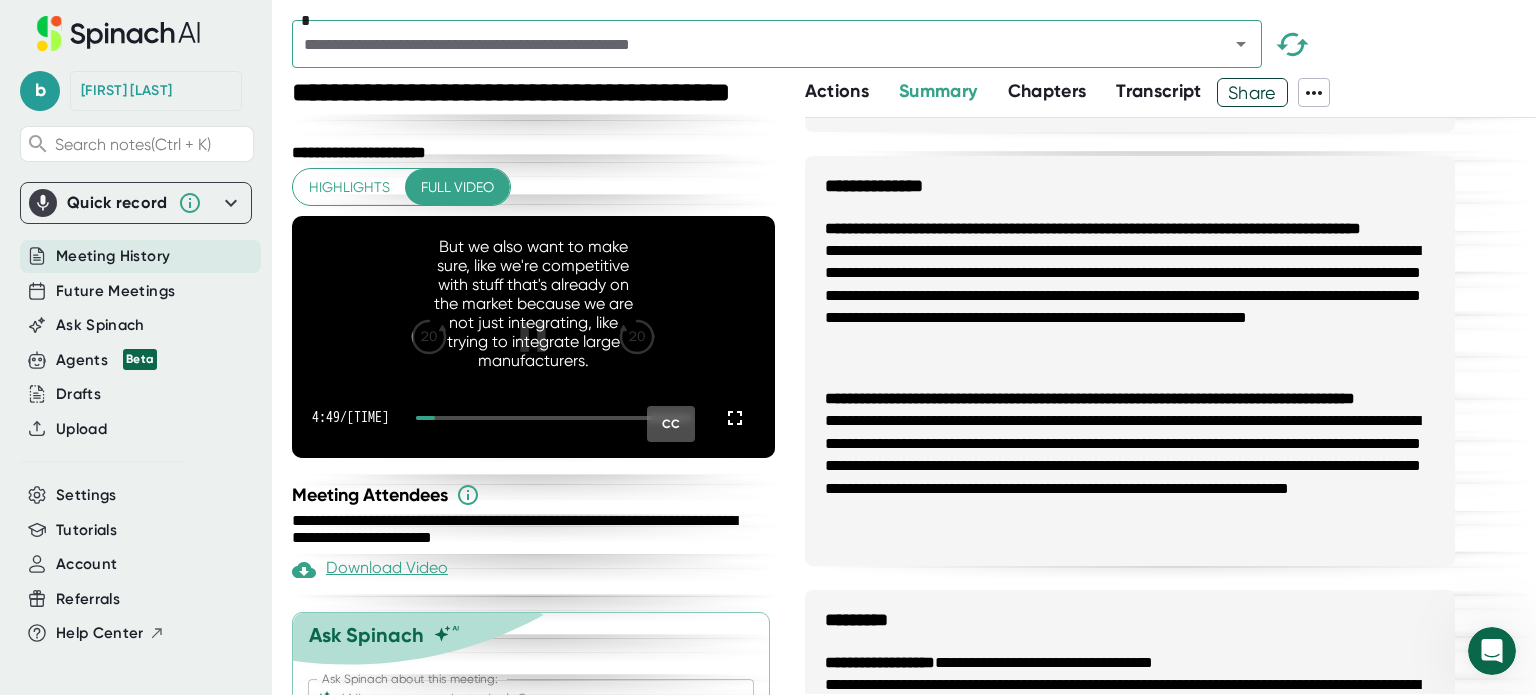 click at bounding box center [533, 336] 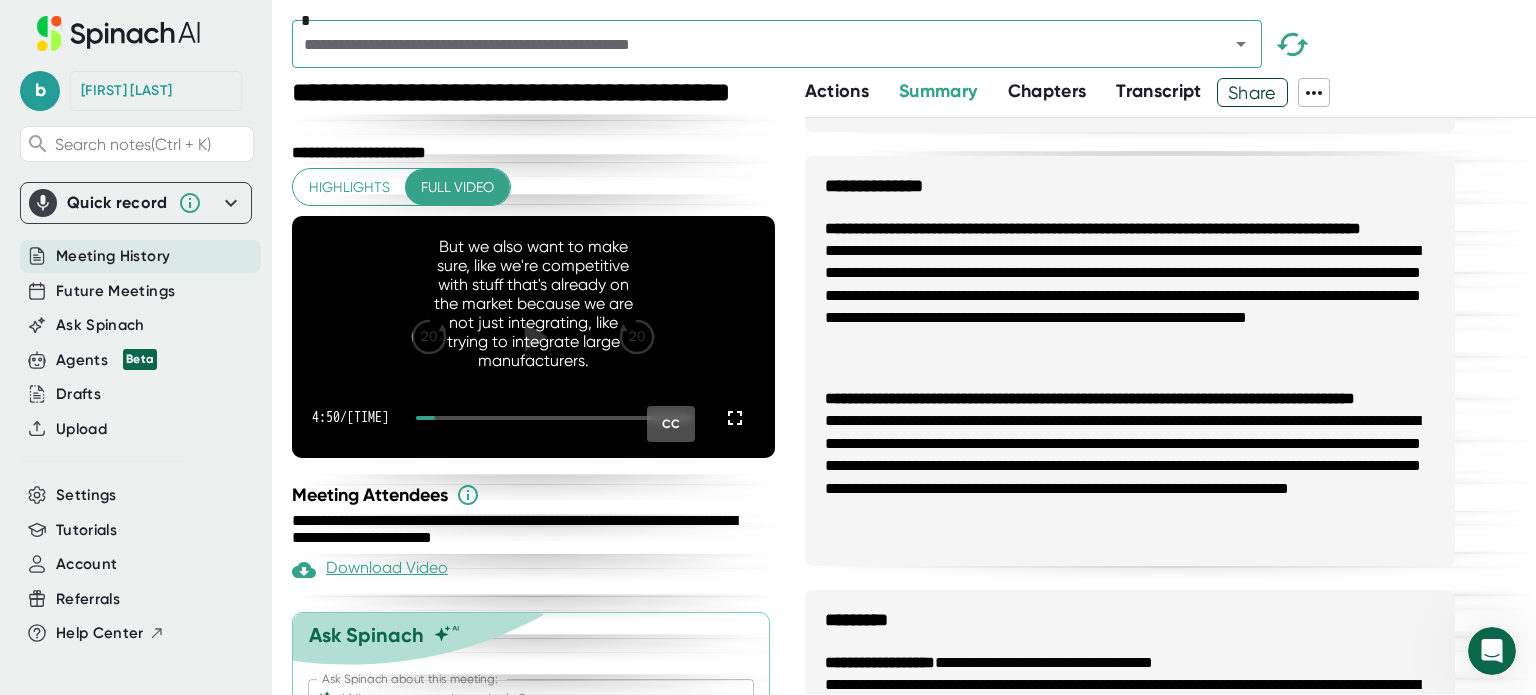 scroll, scrollTop: 121, scrollLeft: 0, axis: vertical 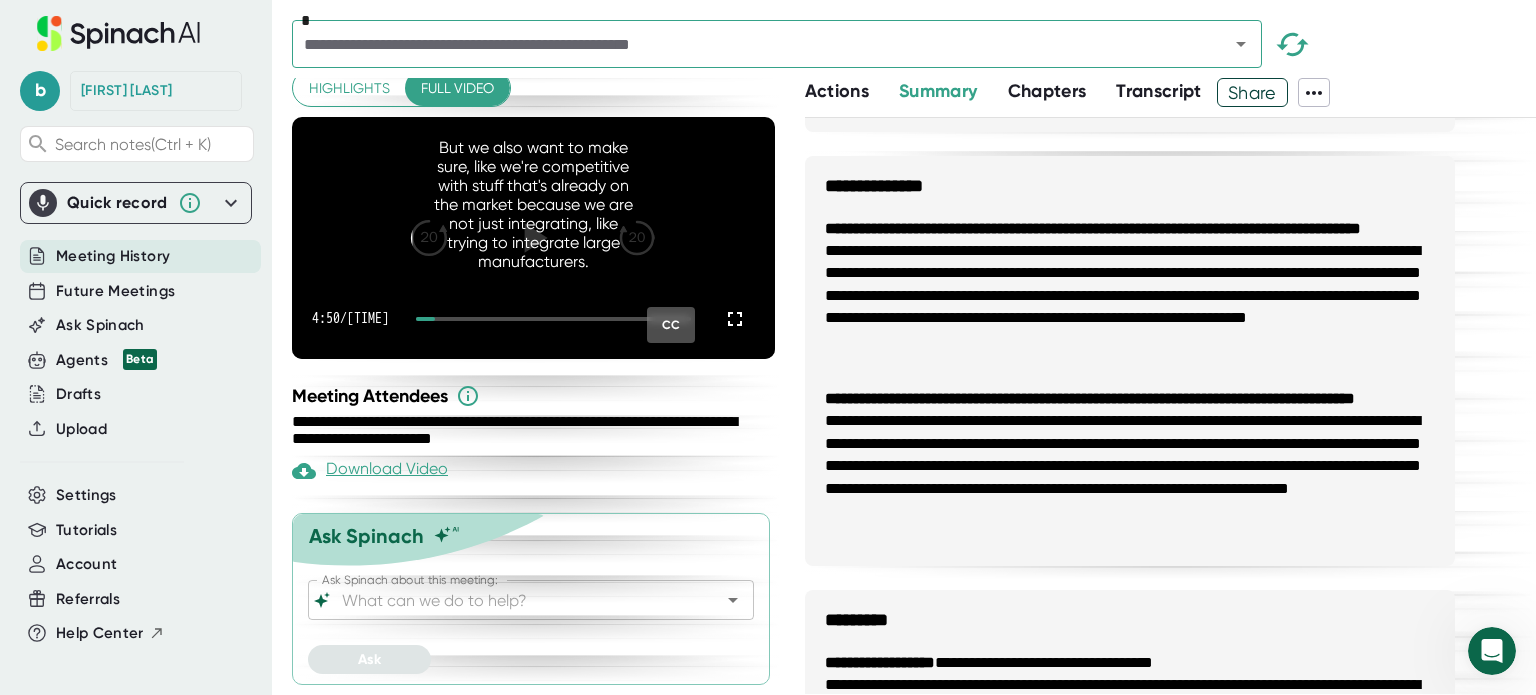 click on "20" at bounding box center [429, 238] 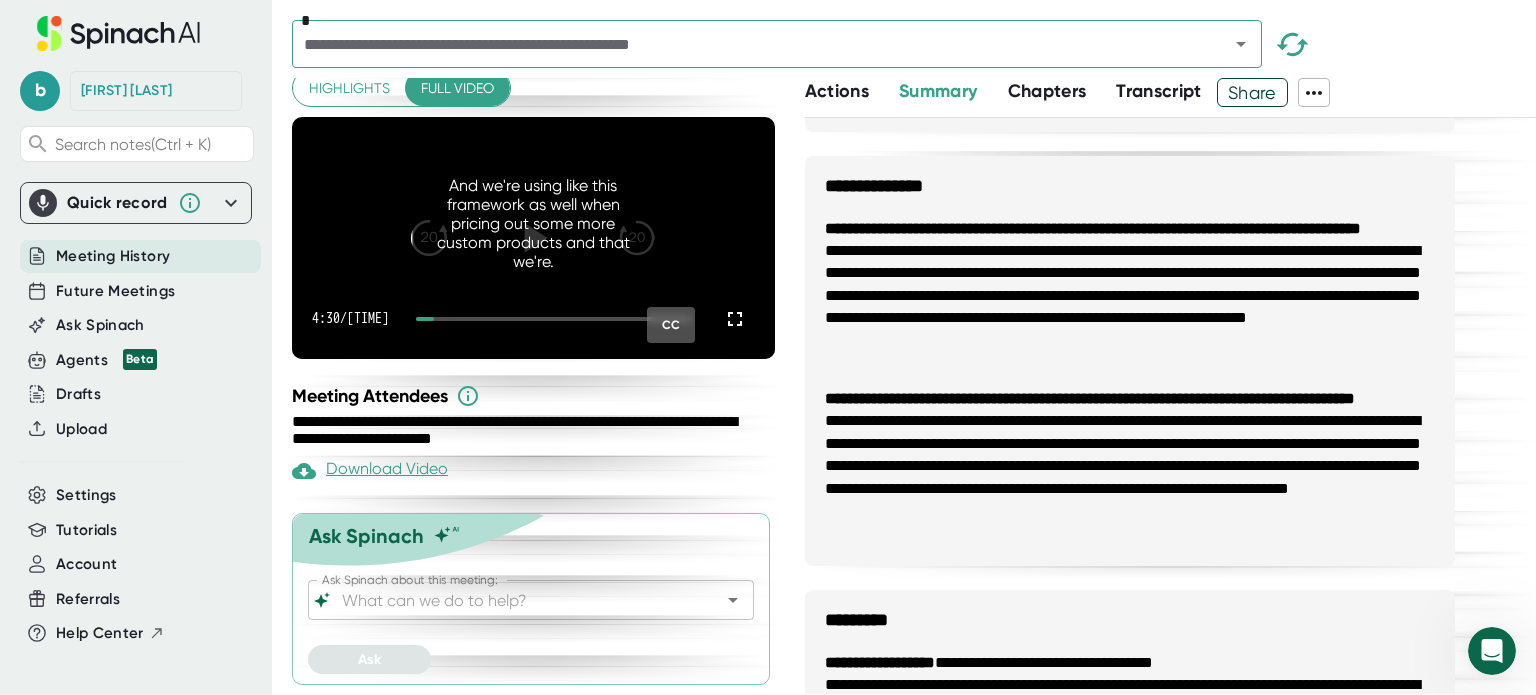 click on "20" at bounding box center (429, 238) 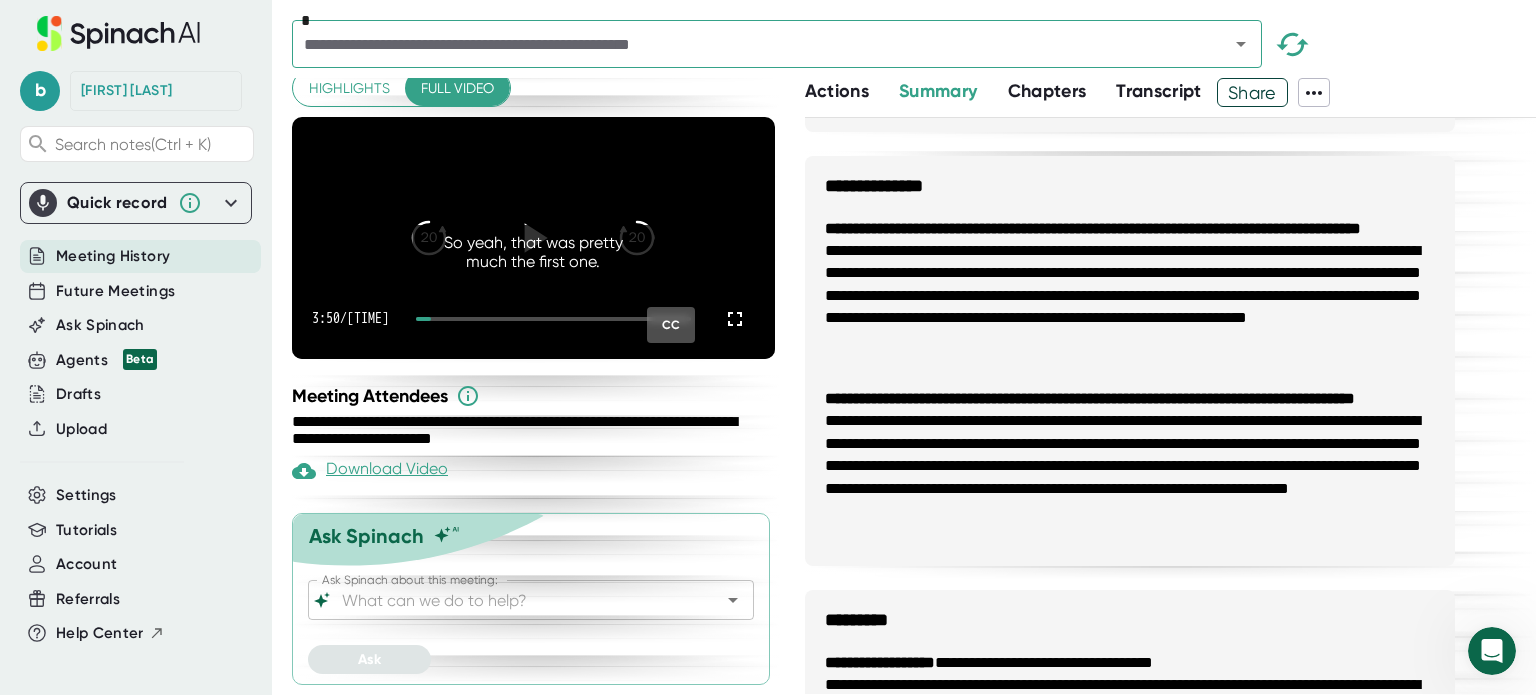 click 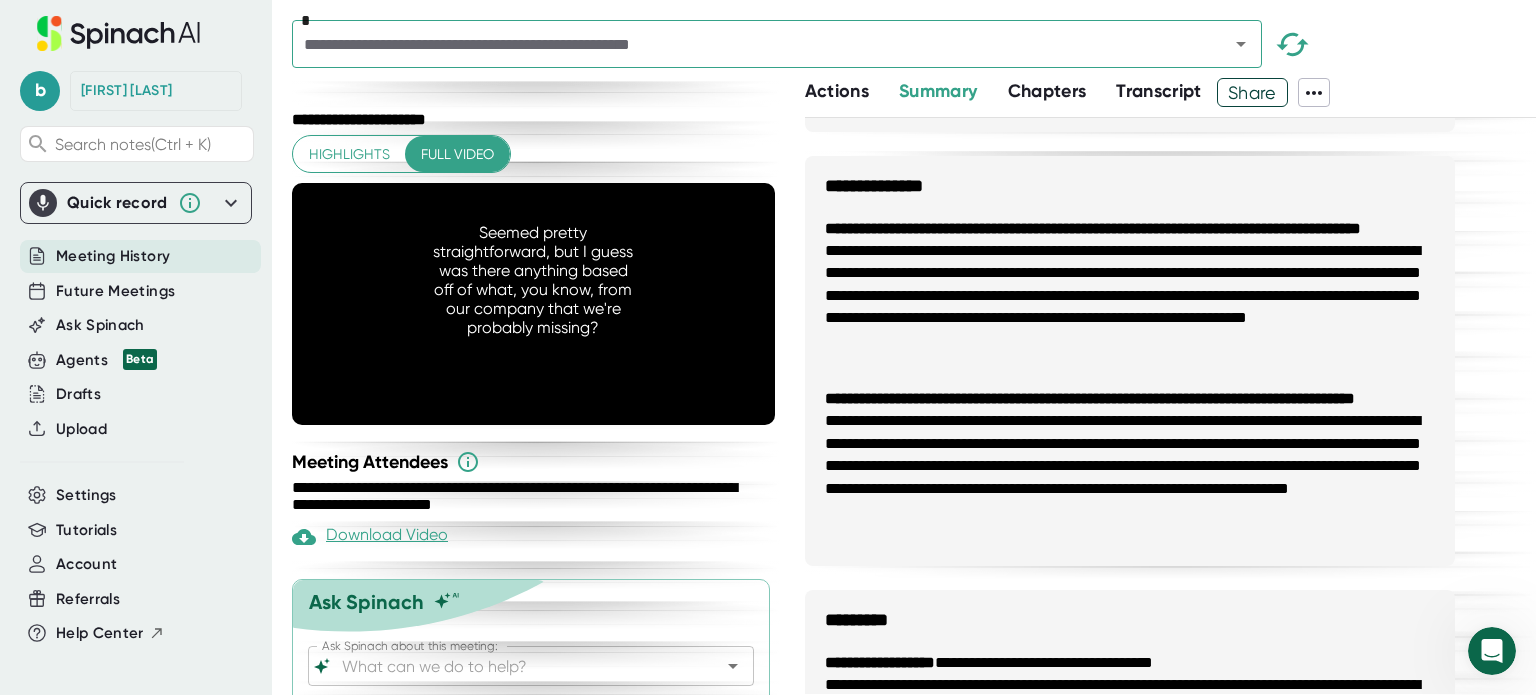 scroll, scrollTop: 0, scrollLeft: 0, axis: both 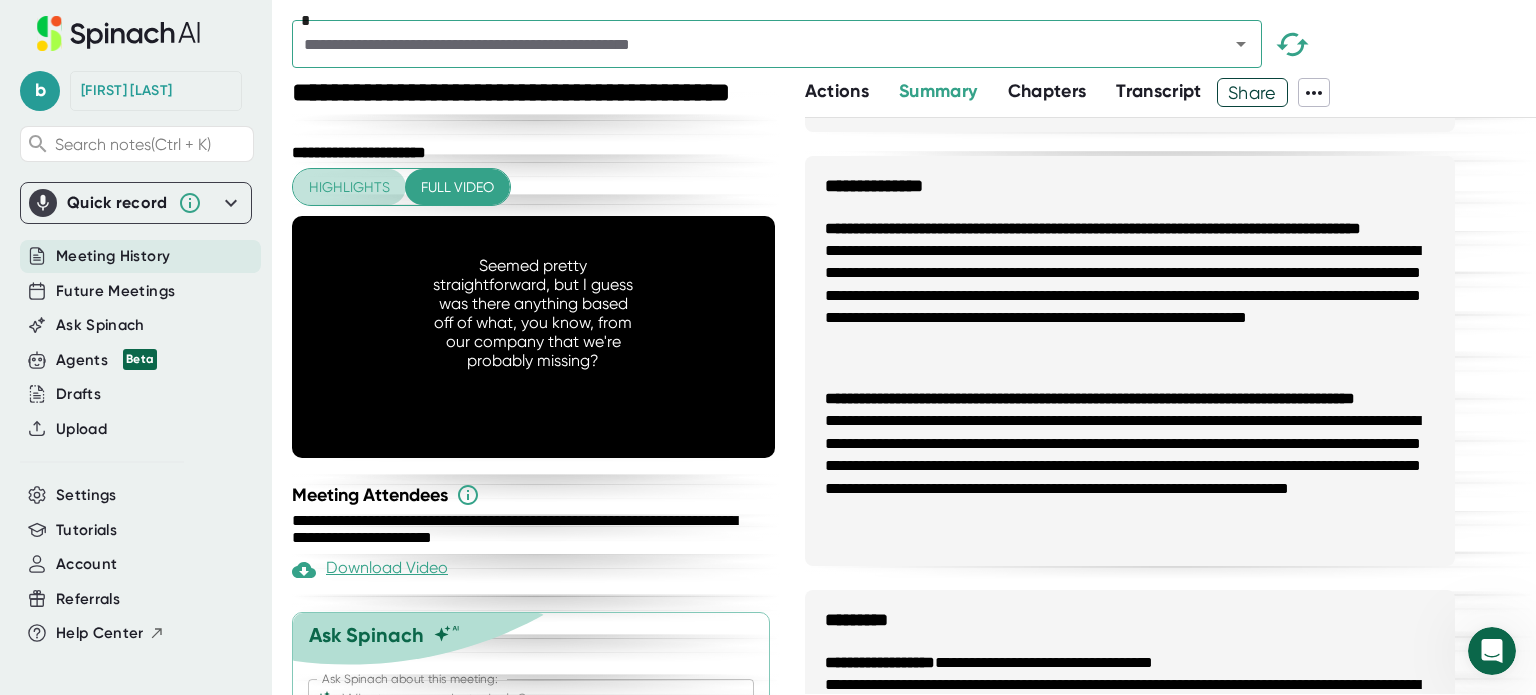 click on "Highlights" at bounding box center [349, 187] 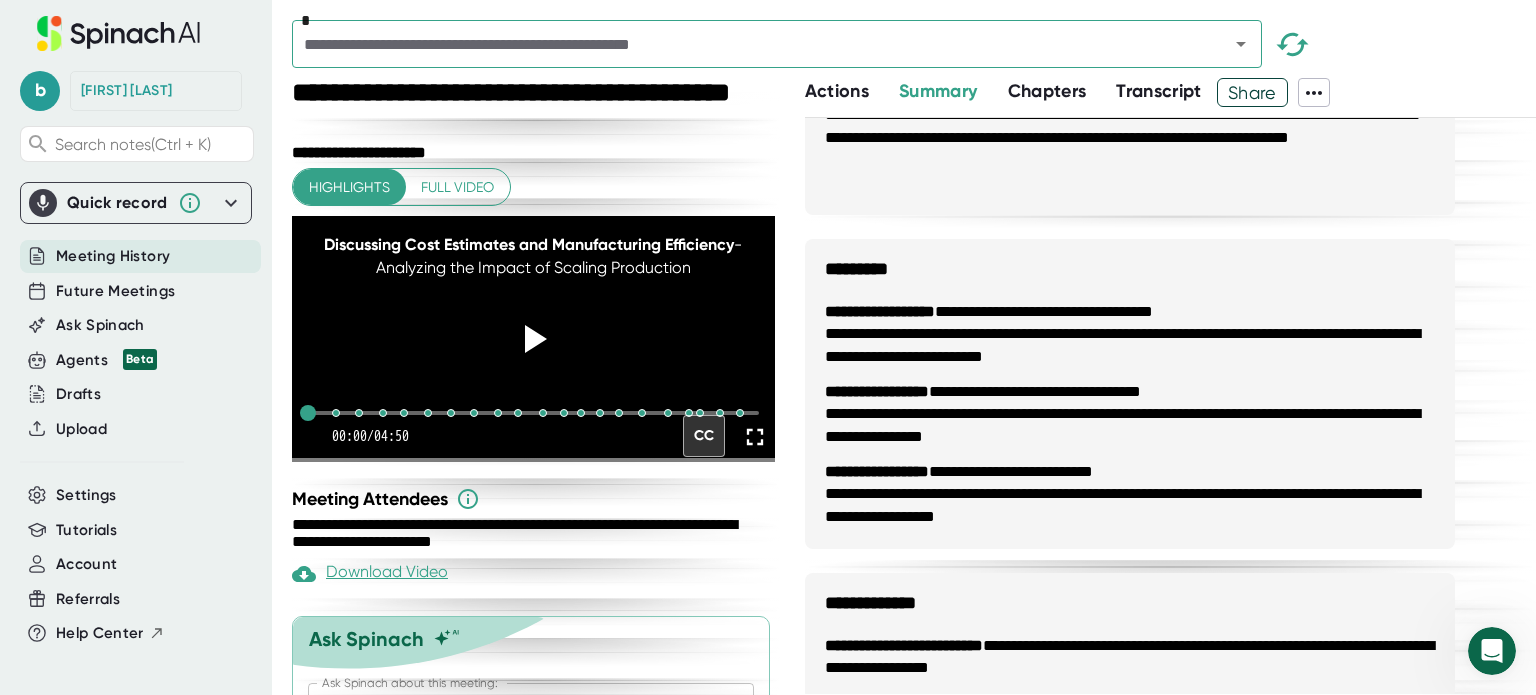 scroll, scrollTop: 1477, scrollLeft: 0, axis: vertical 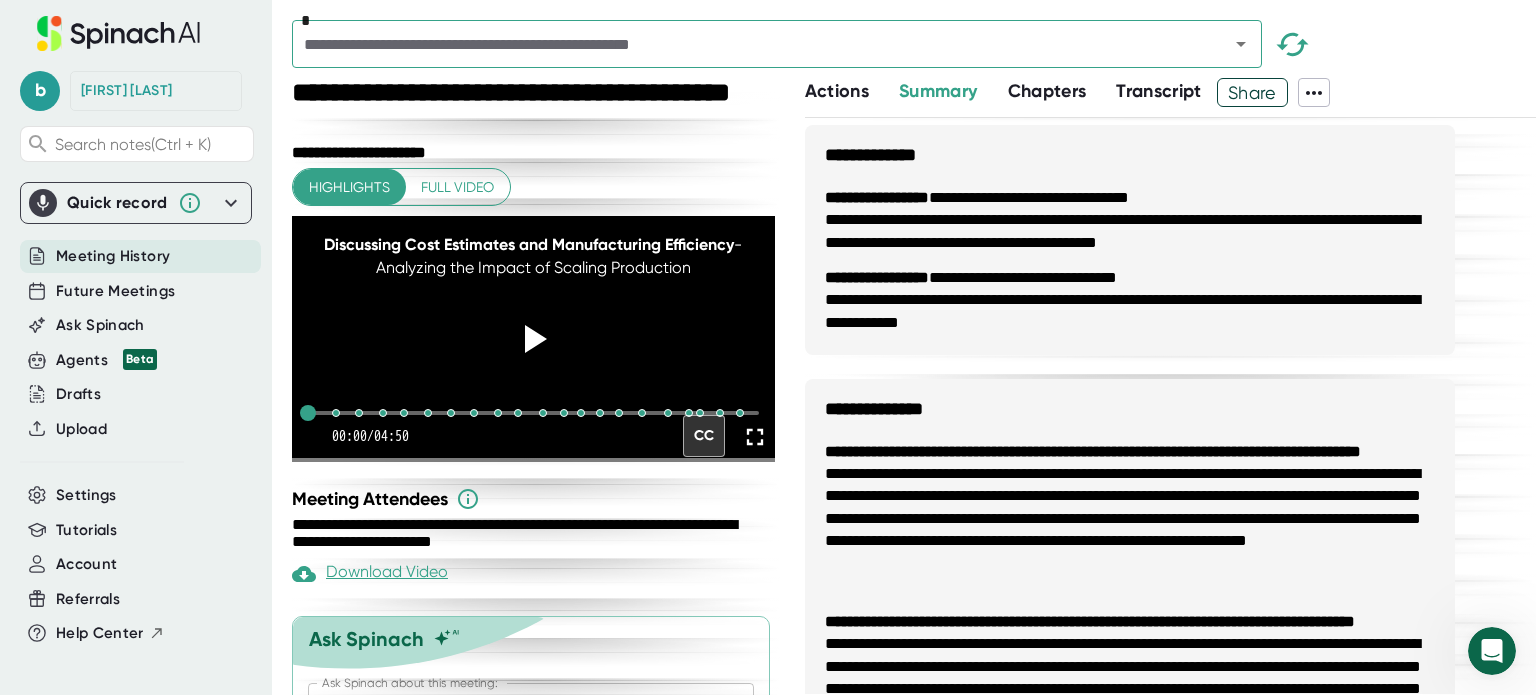 click on "Chapters" at bounding box center [1047, 91] 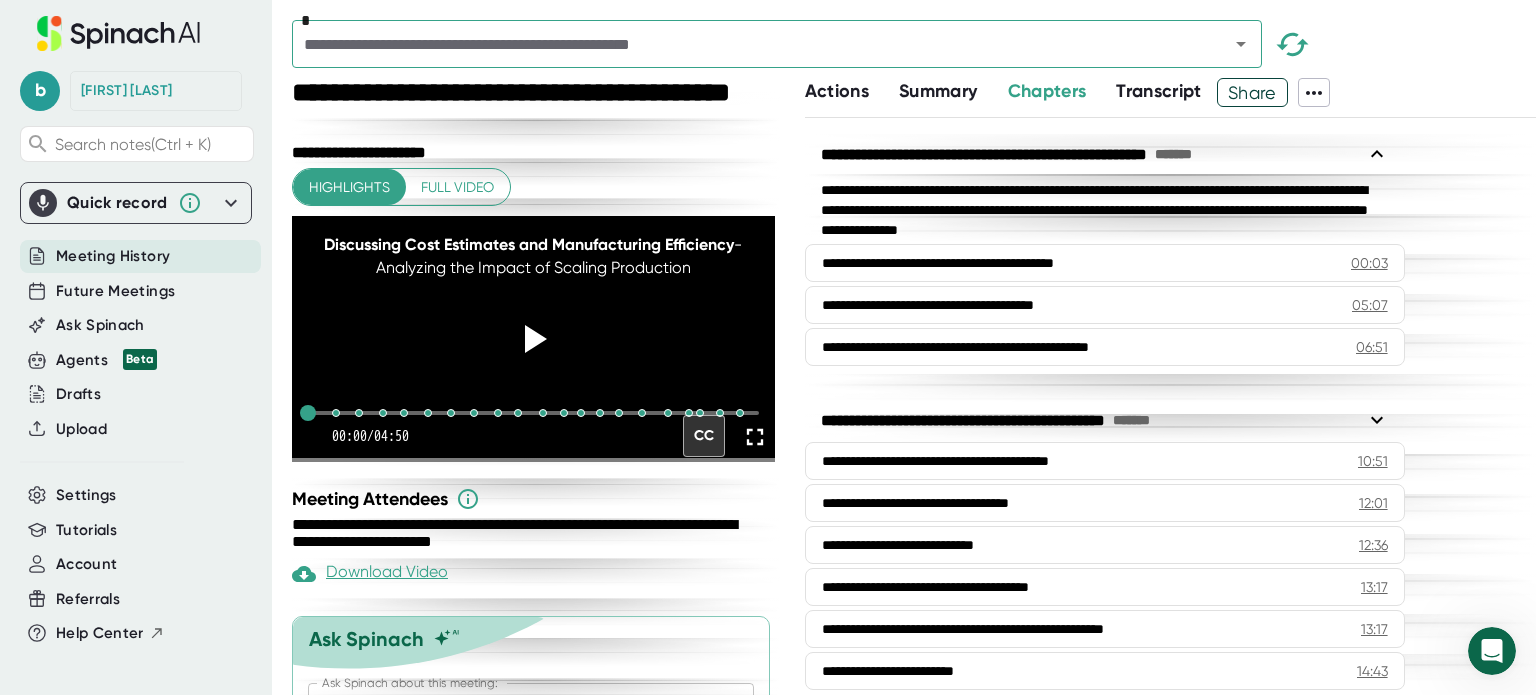 scroll, scrollTop: 0, scrollLeft: 0, axis: both 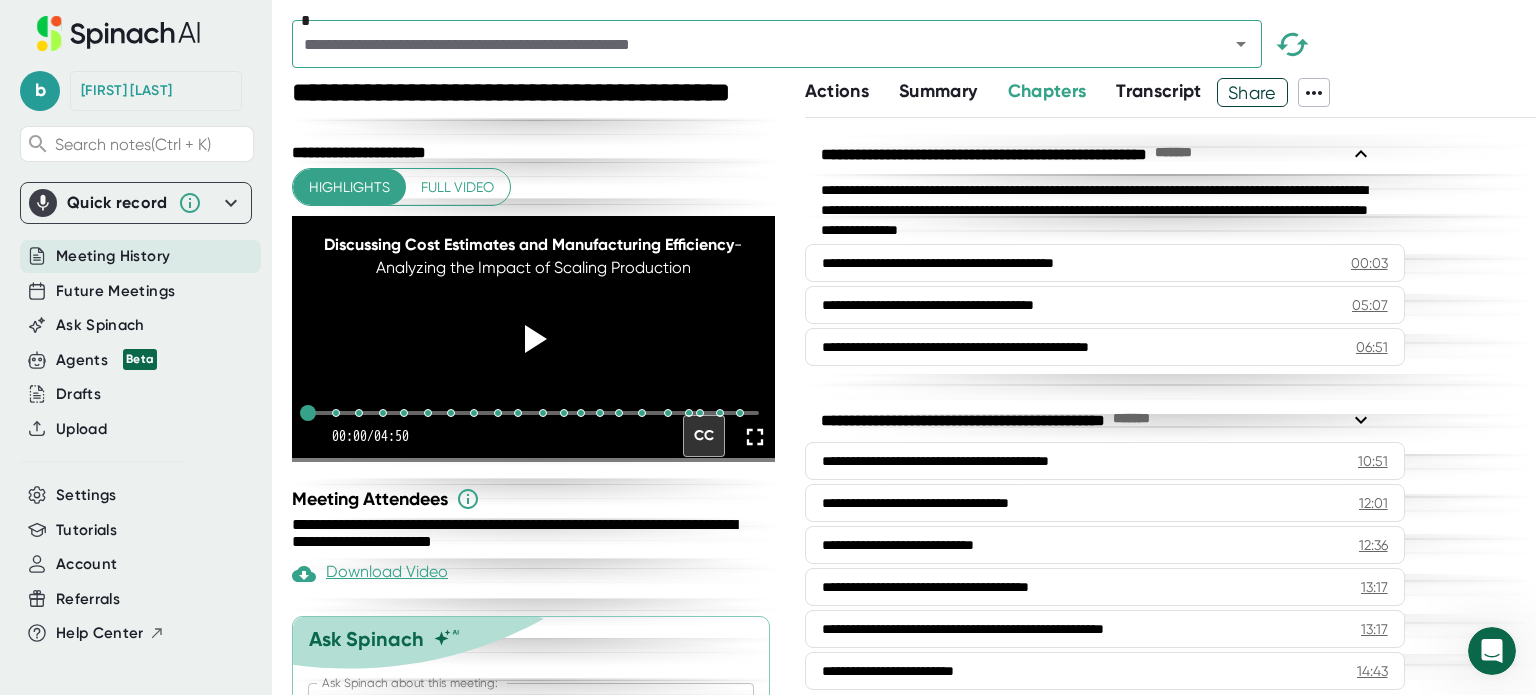click on "**********" at bounding box center (1170, 406) 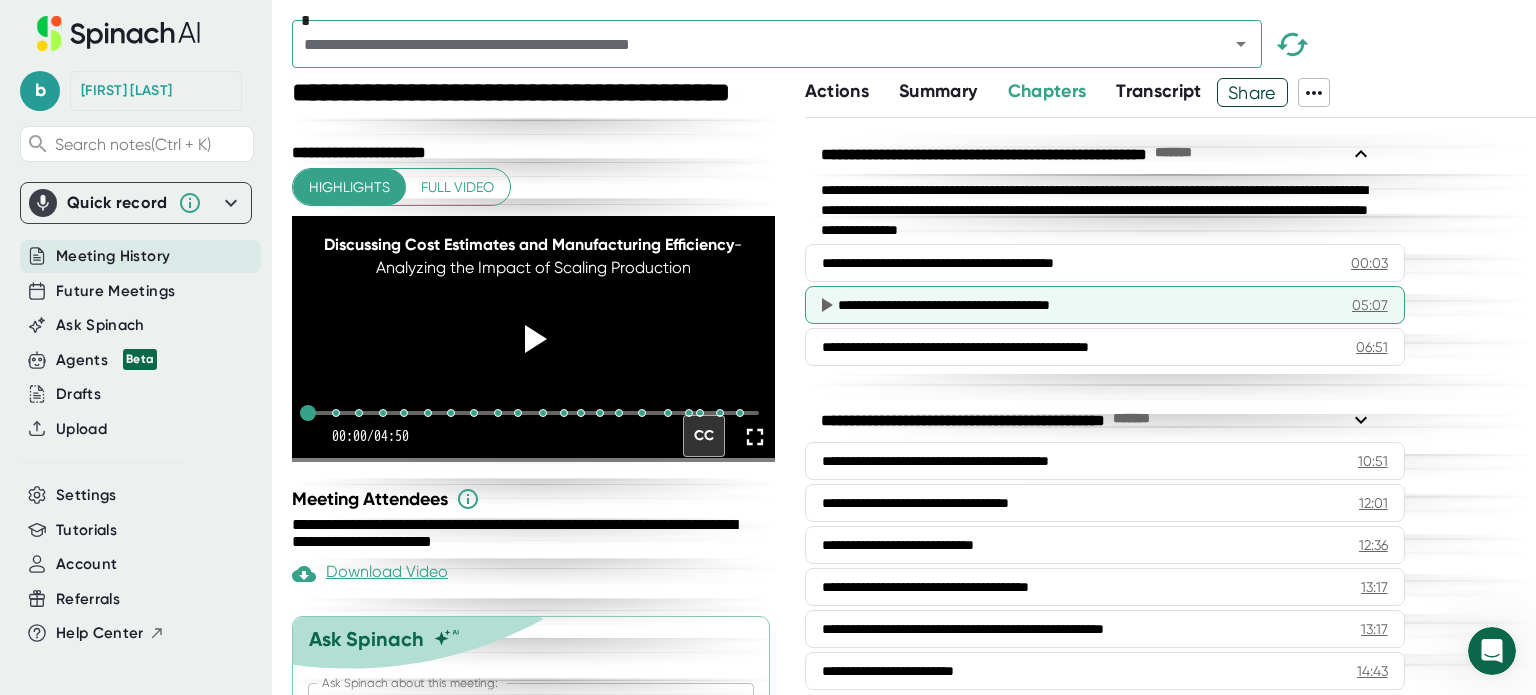 click on "**********" at bounding box center [1080, 305] 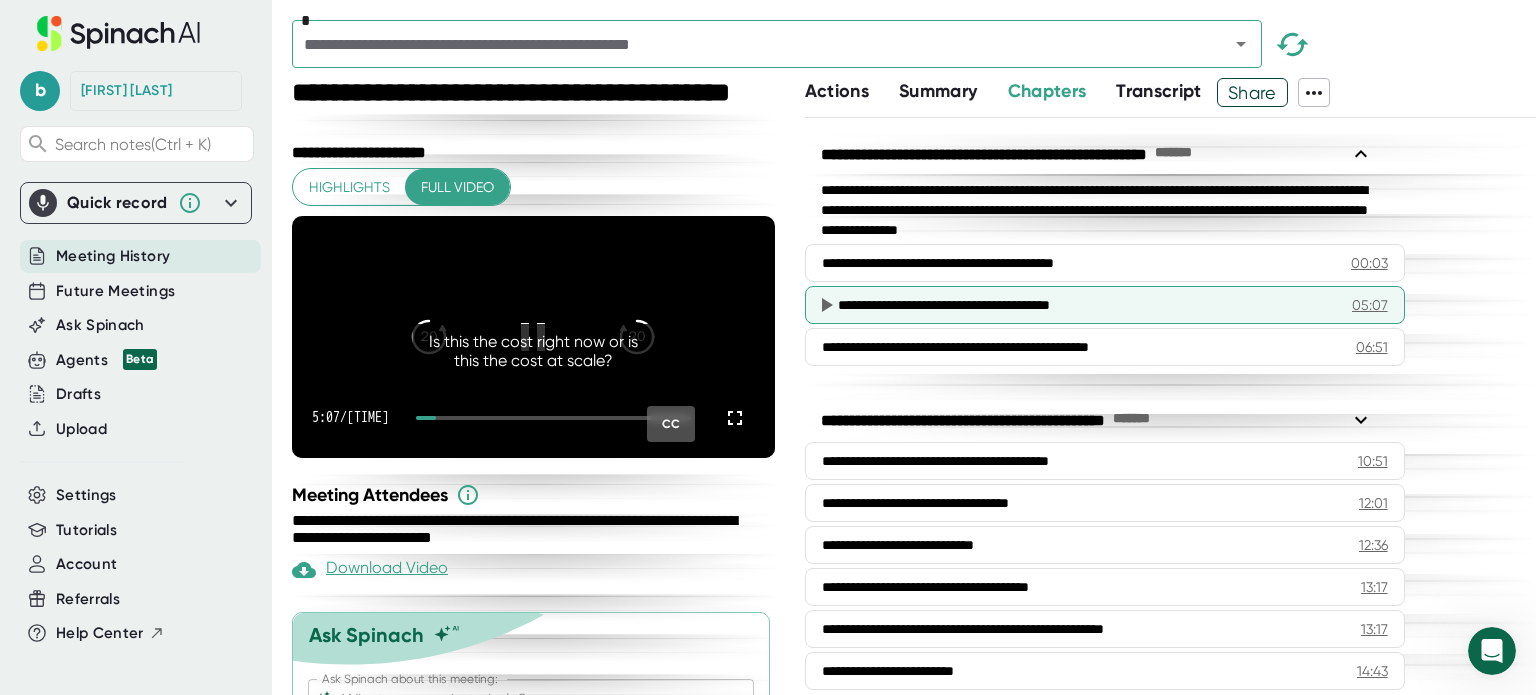 click on "05:07" at bounding box center (1370, 305) 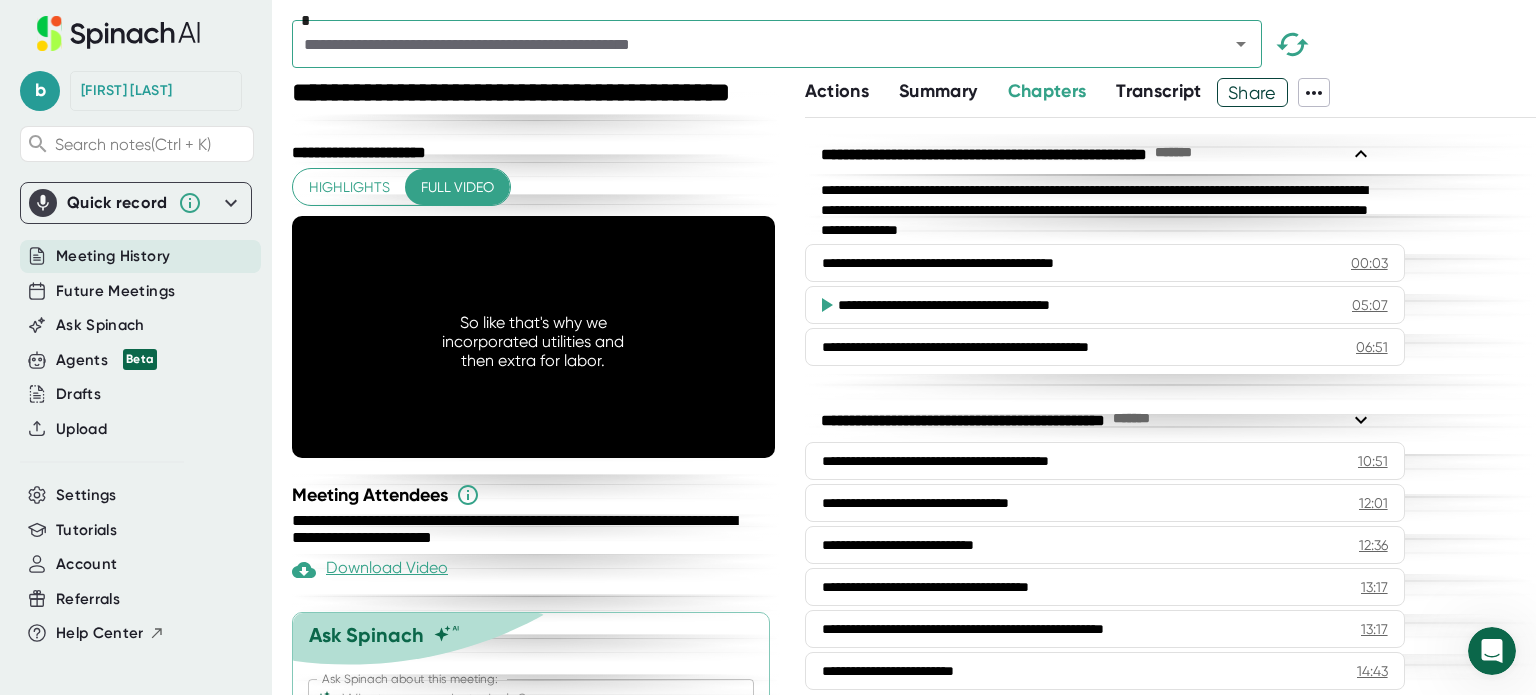click on "Transcript" at bounding box center [1159, 91] 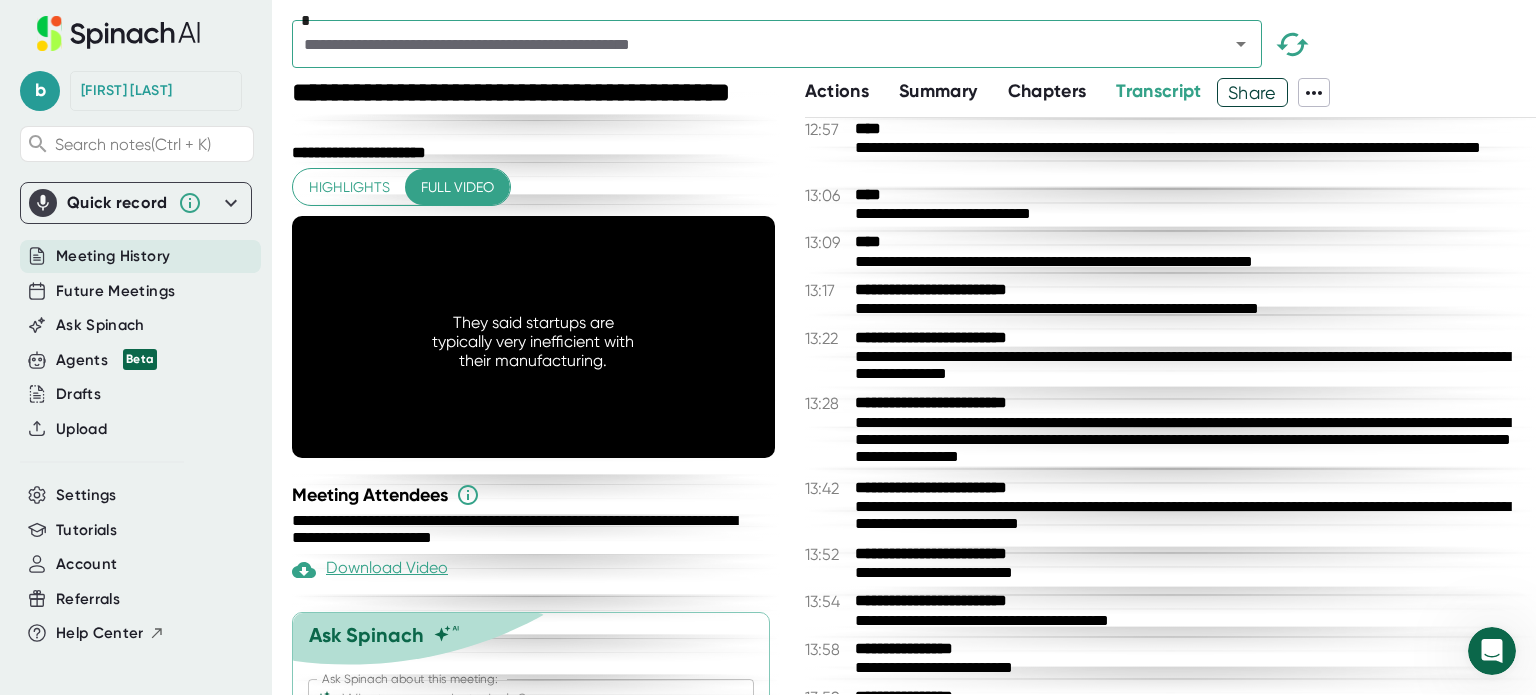 scroll, scrollTop: 7000, scrollLeft: 0, axis: vertical 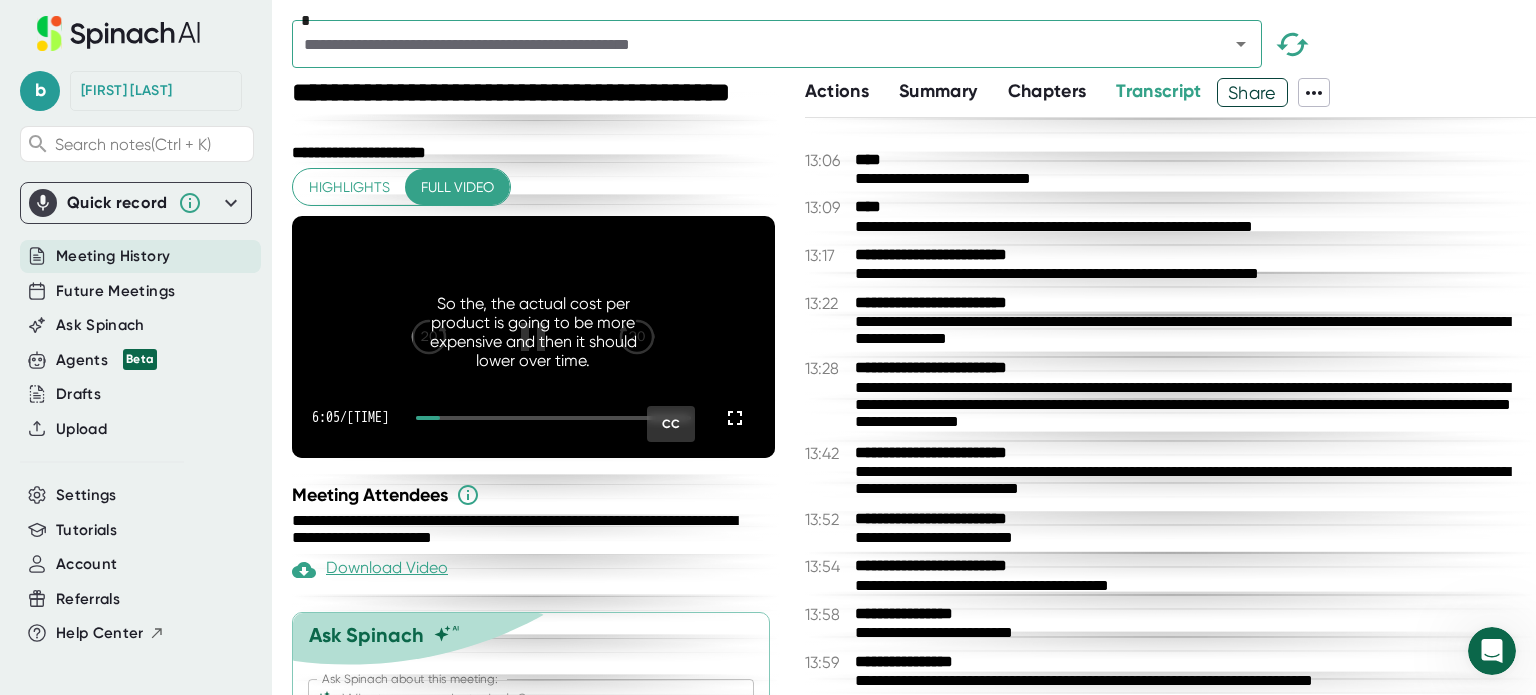 click on "CC" at bounding box center (671, 424) 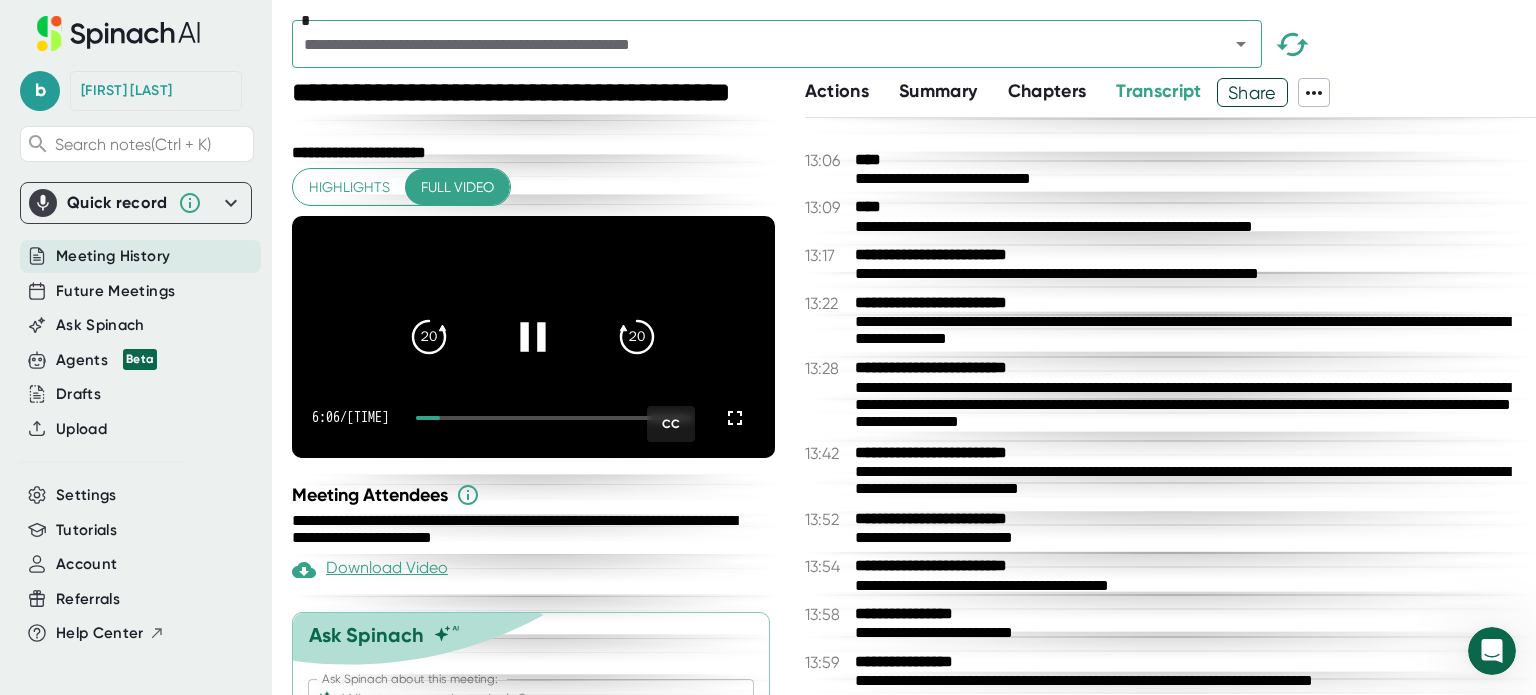 click 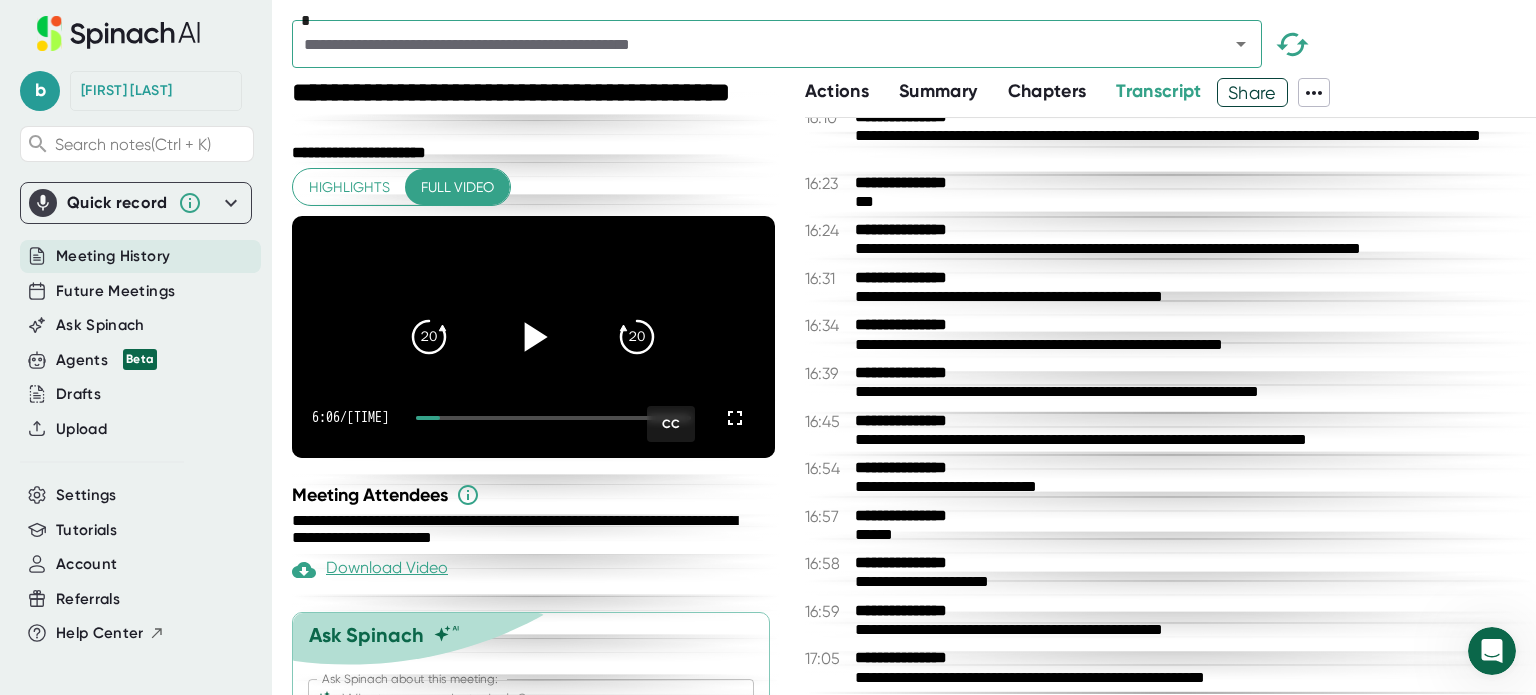 scroll, scrollTop: 8700, scrollLeft: 0, axis: vertical 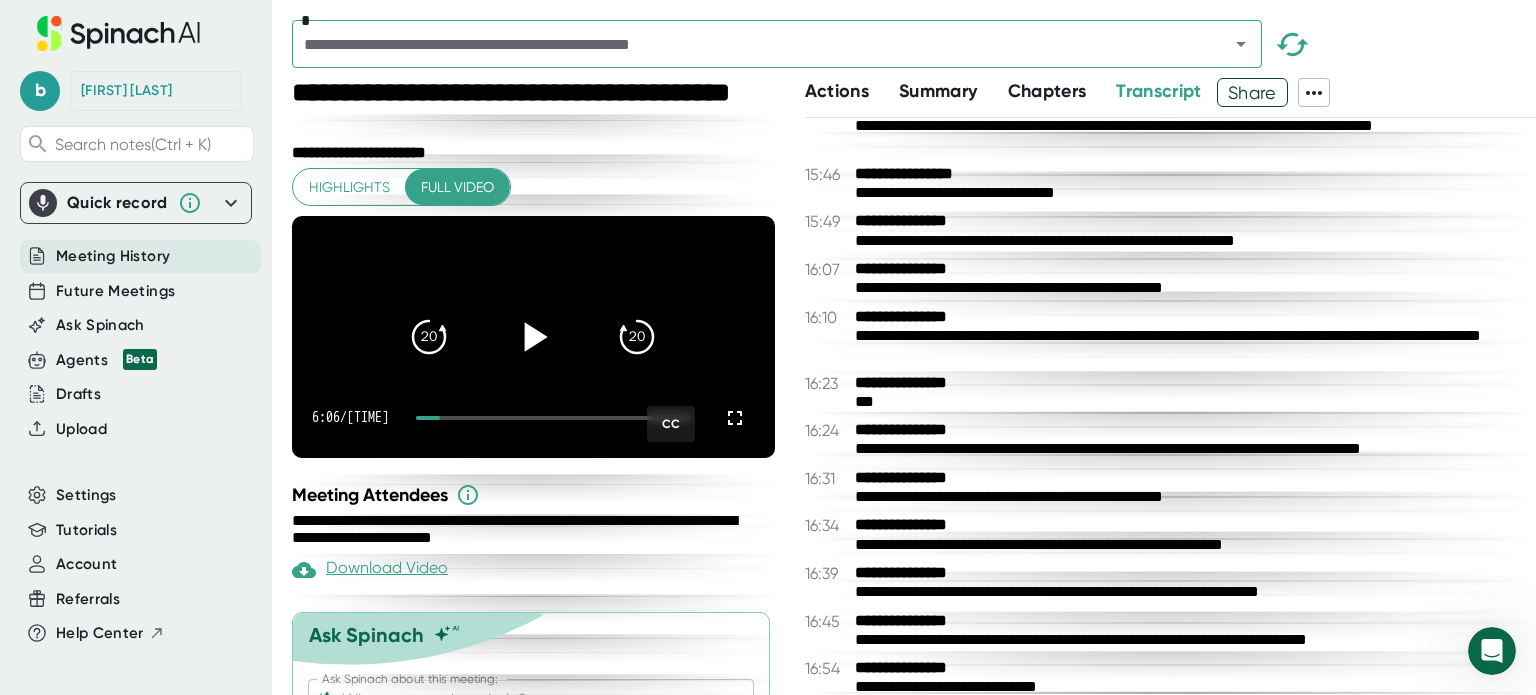 click 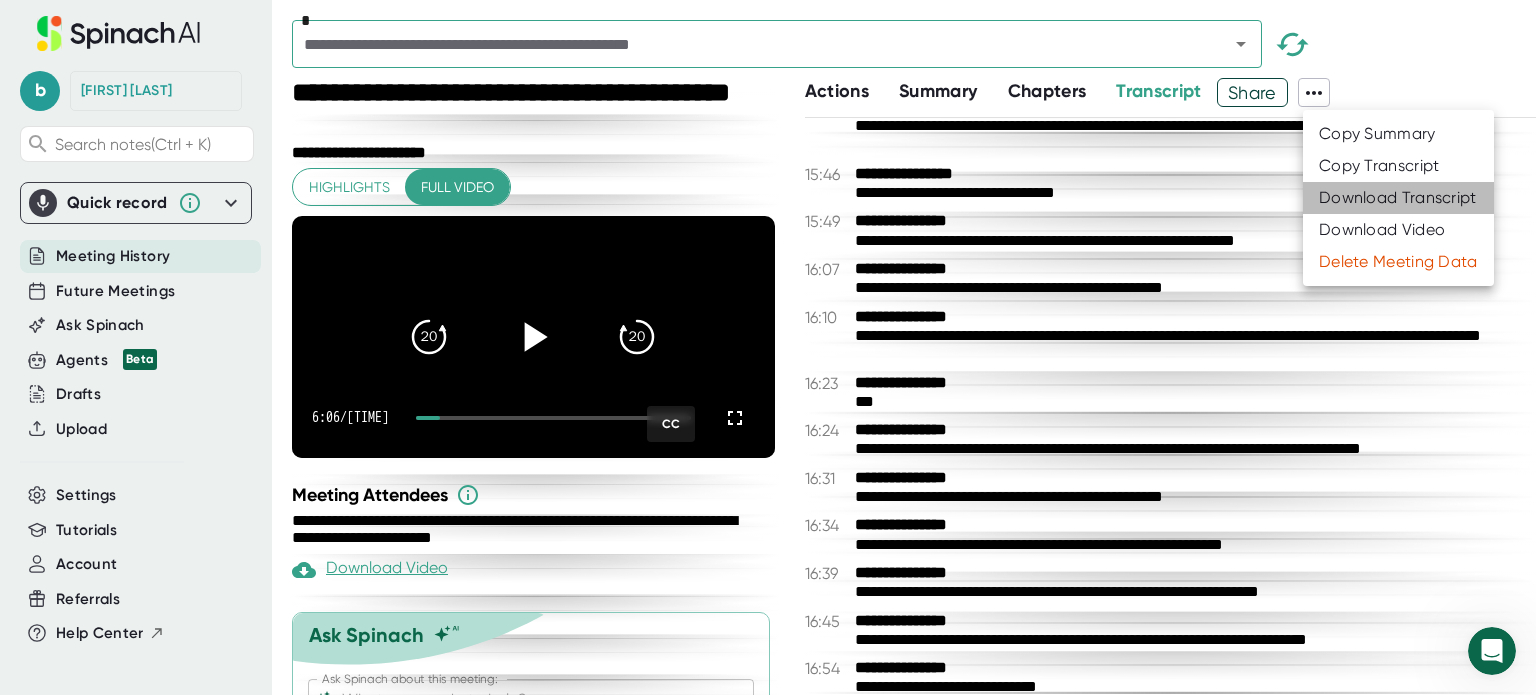 click on "Download Transcript" at bounding box center [1398, 198] 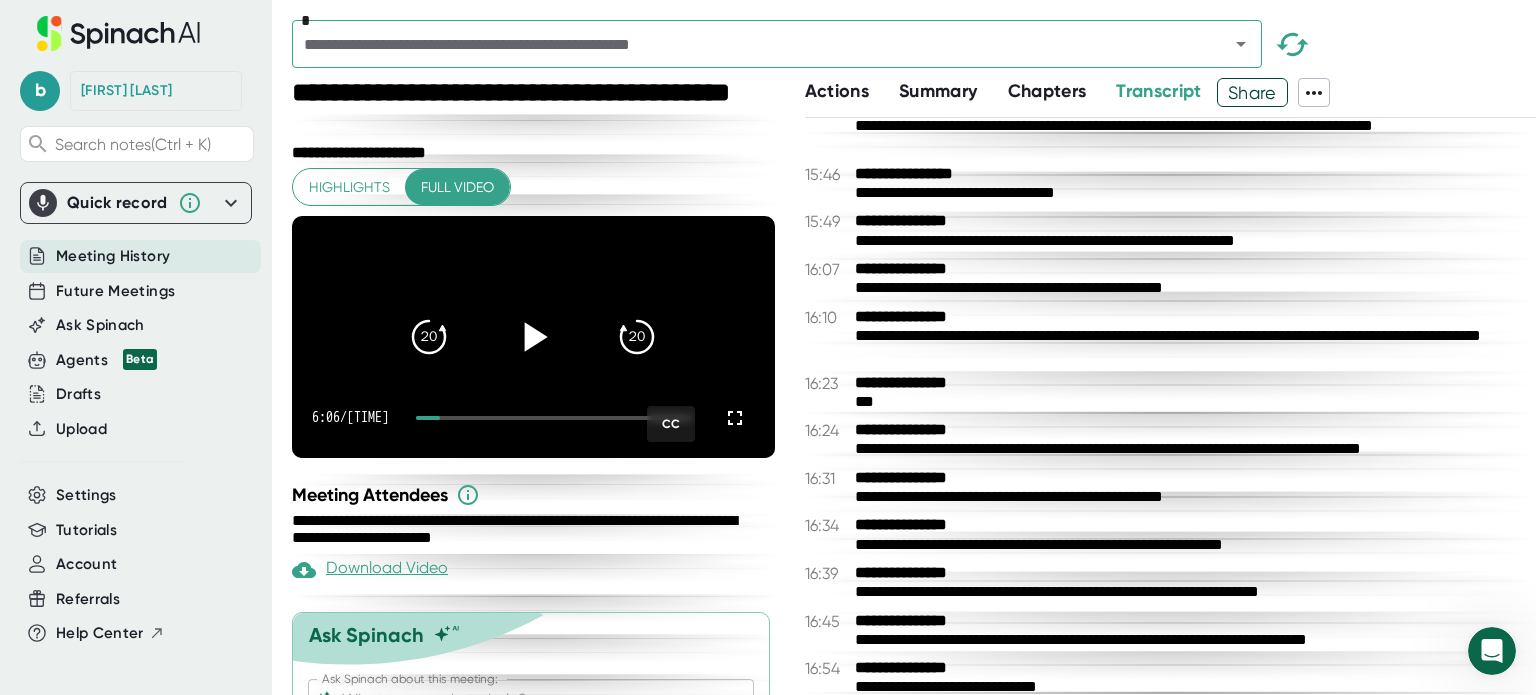 click at bounding box center [914, 10] 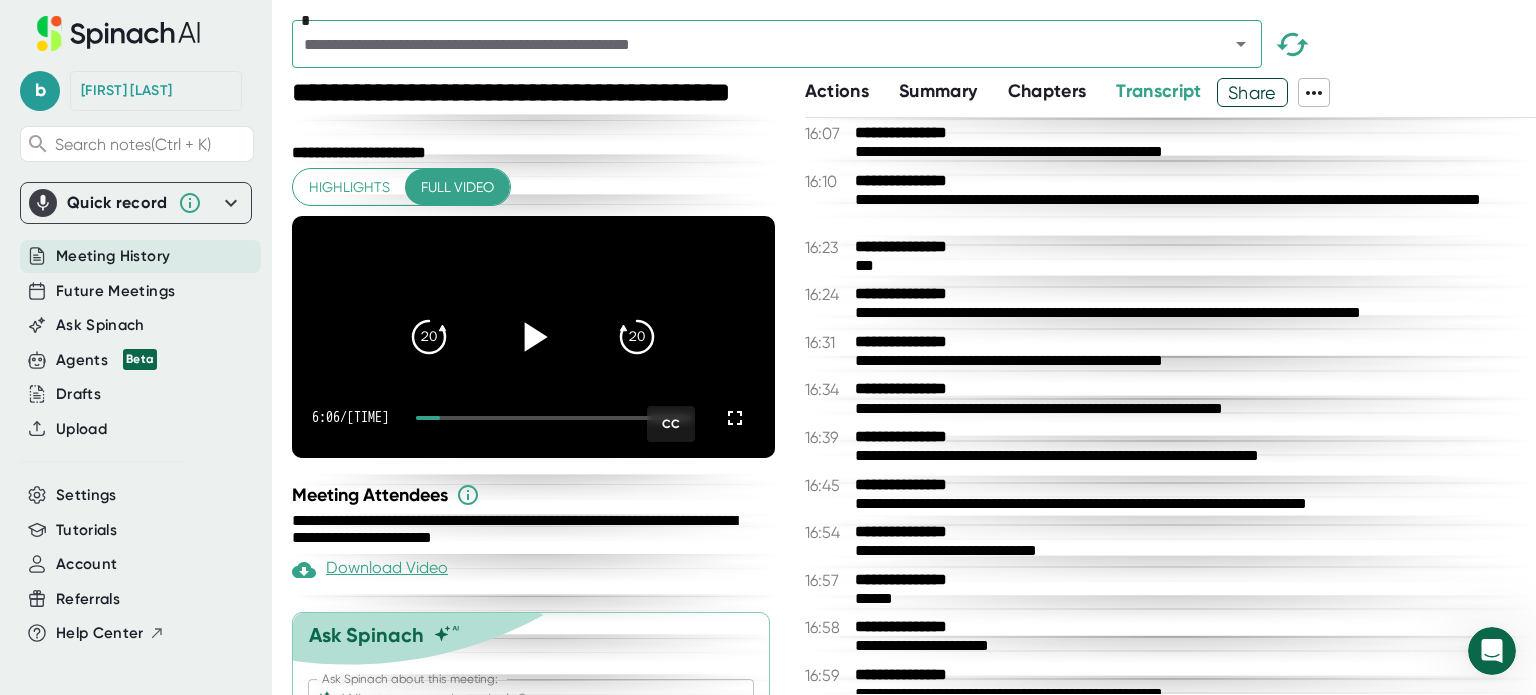 scroll, scrollTop: 8900, scrollLeft: 0, axis: vertical 